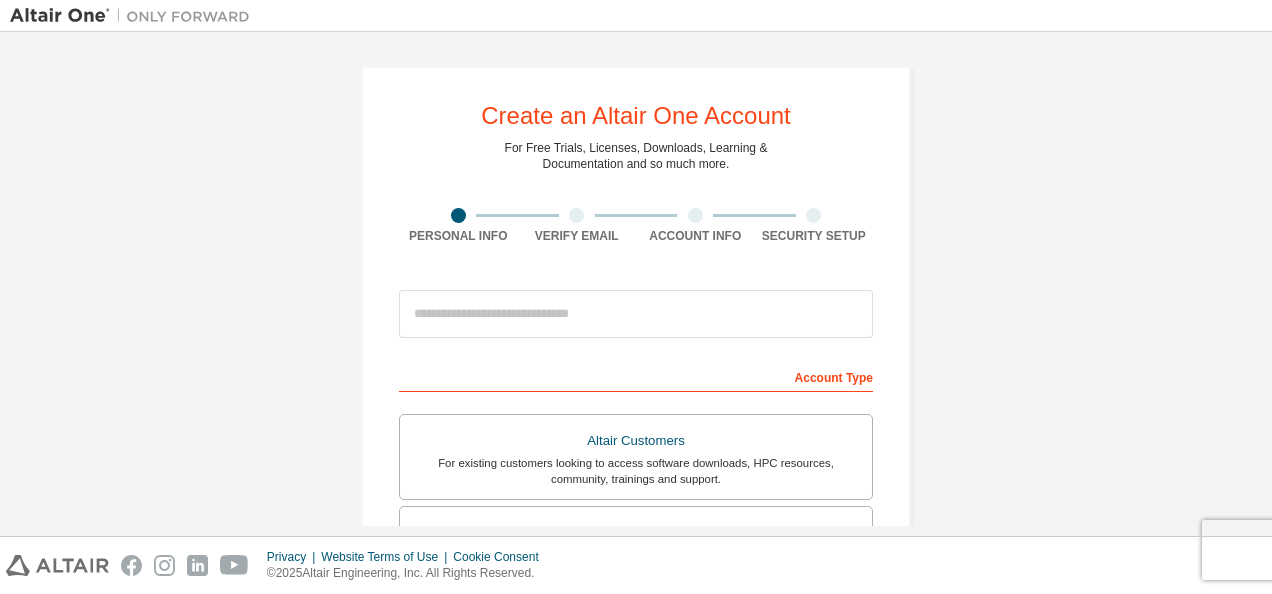 scroll, scrollTop: 0, scrollLeft: 0, axis: both 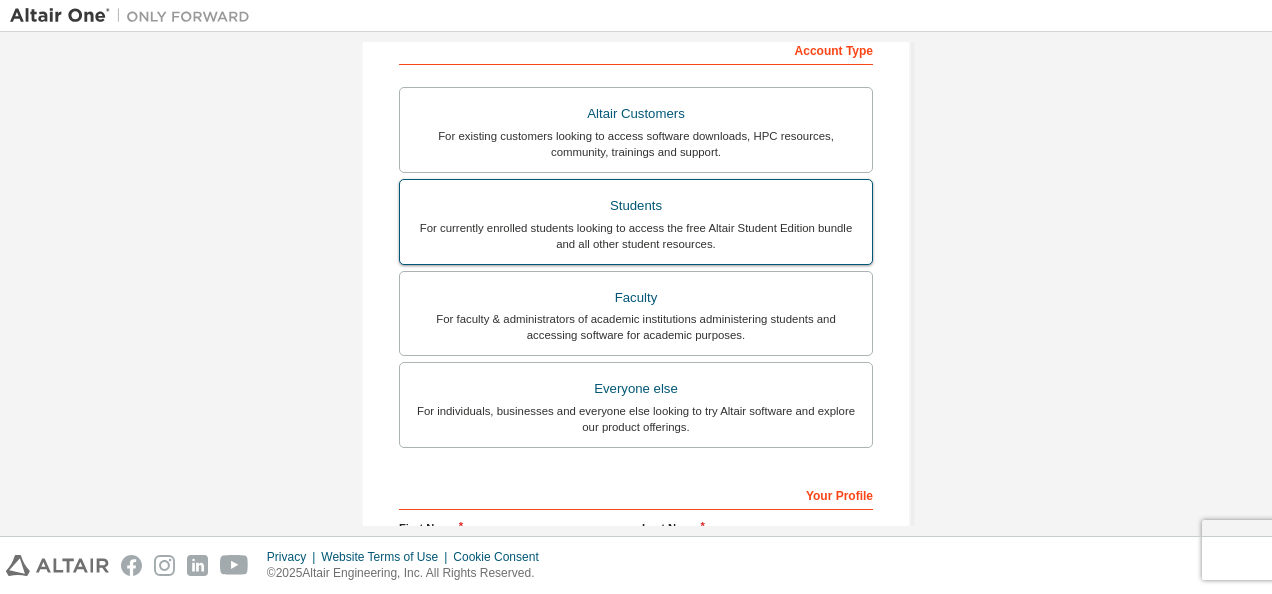 click on "Students" at bounding box center [636, 206] 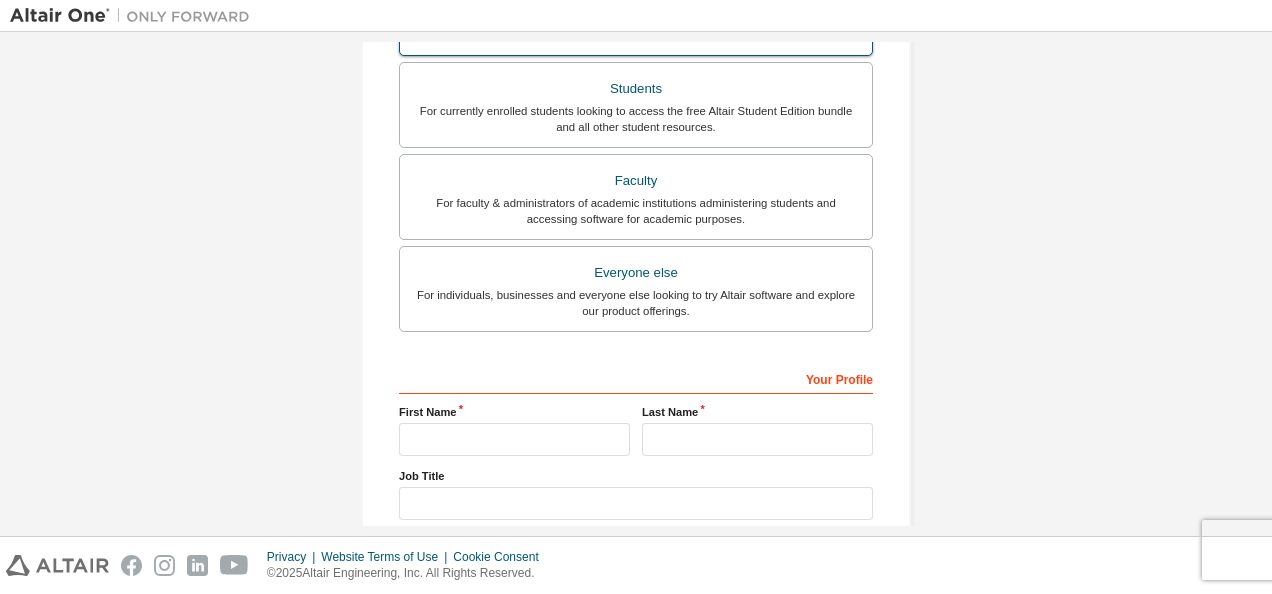 scroll, scrollTop: 0, scrollLeft: 0, axis: both 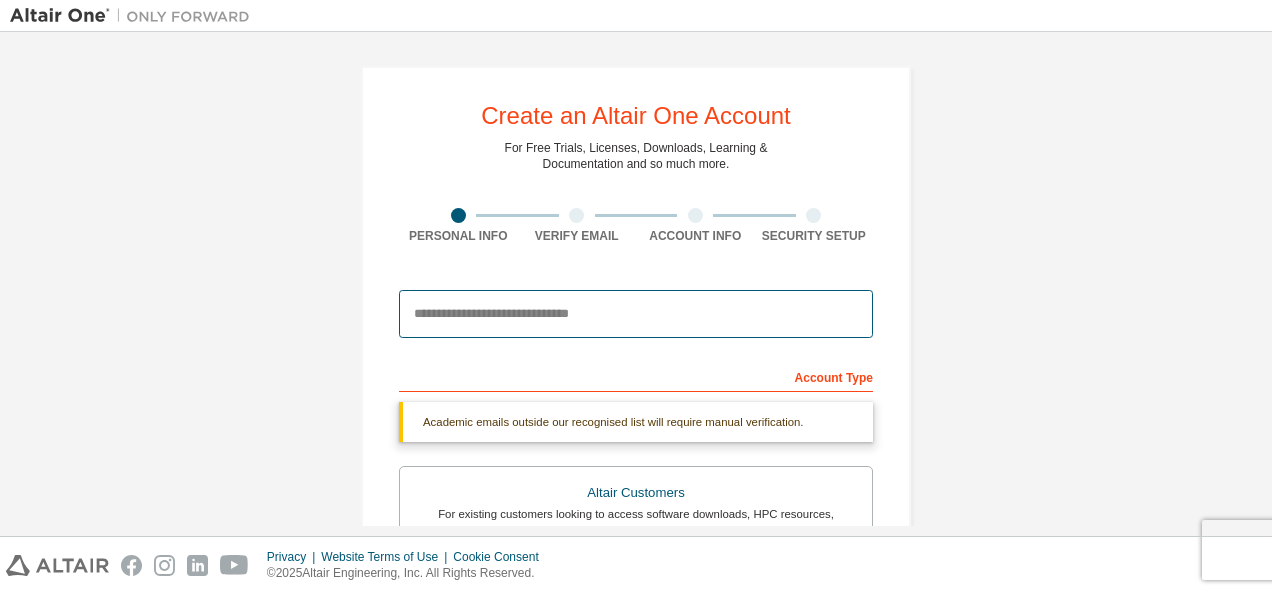 click at bounding box center (636, 314) 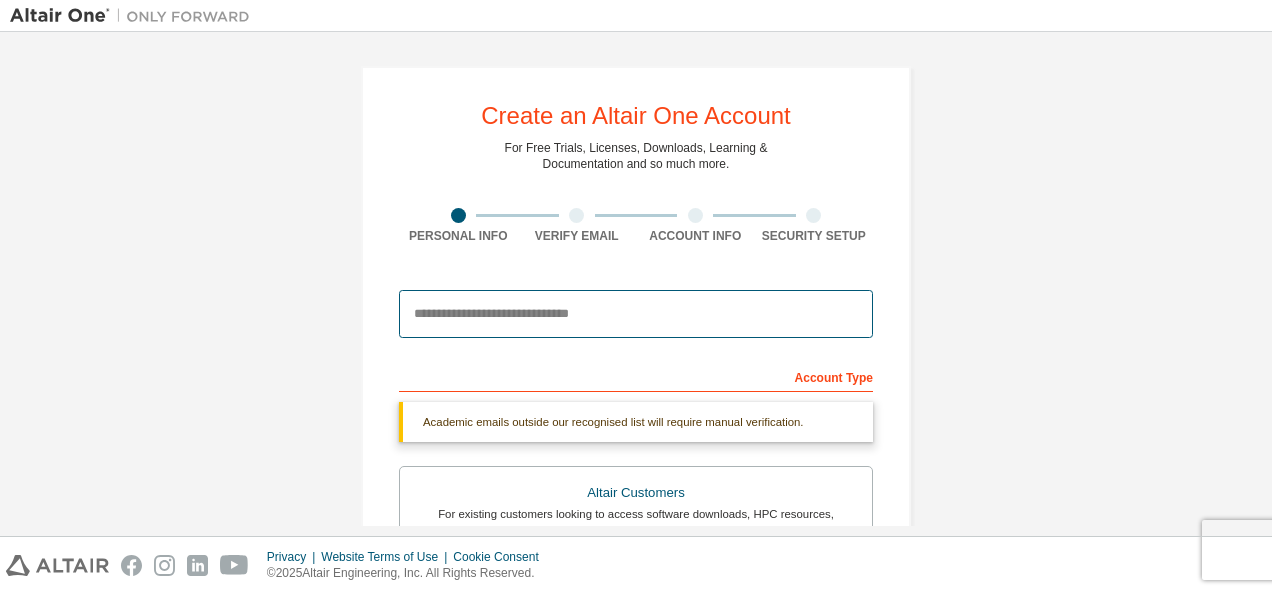 type on "**********" 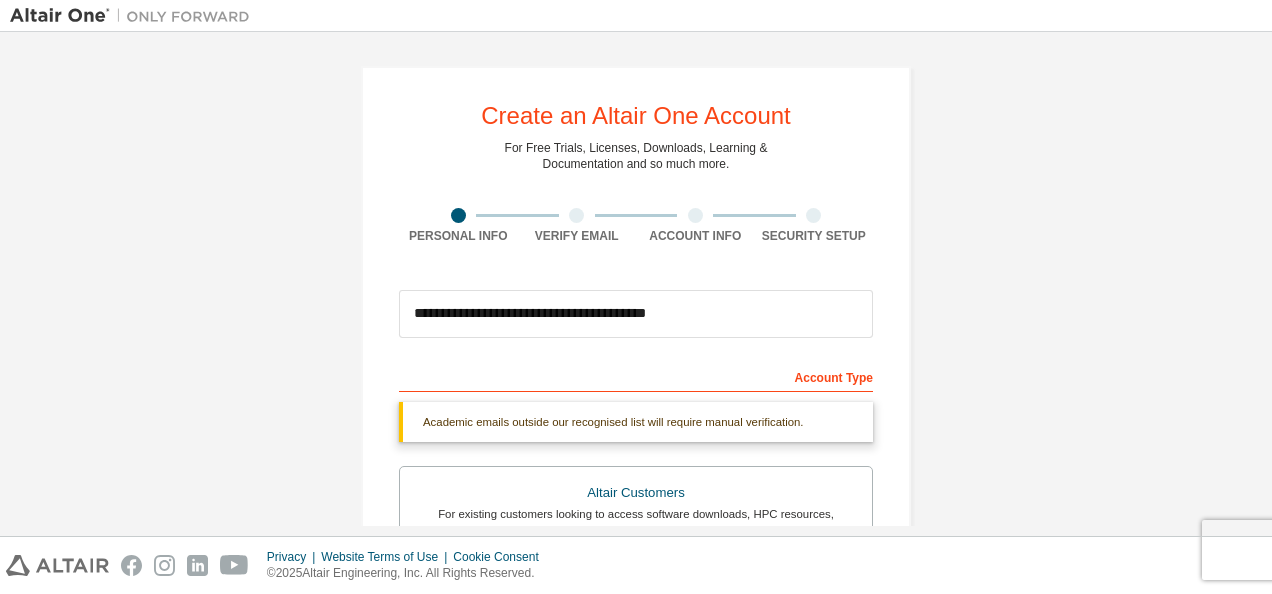 type on "**********" 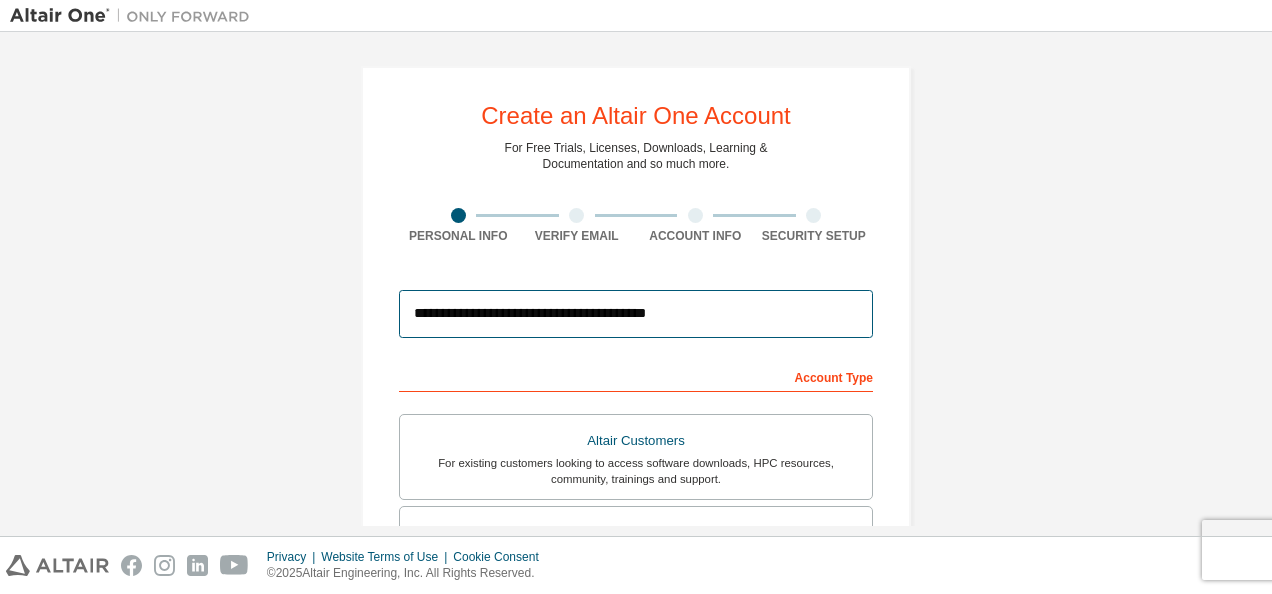 click on "**********" at bounding box center (636, 314) 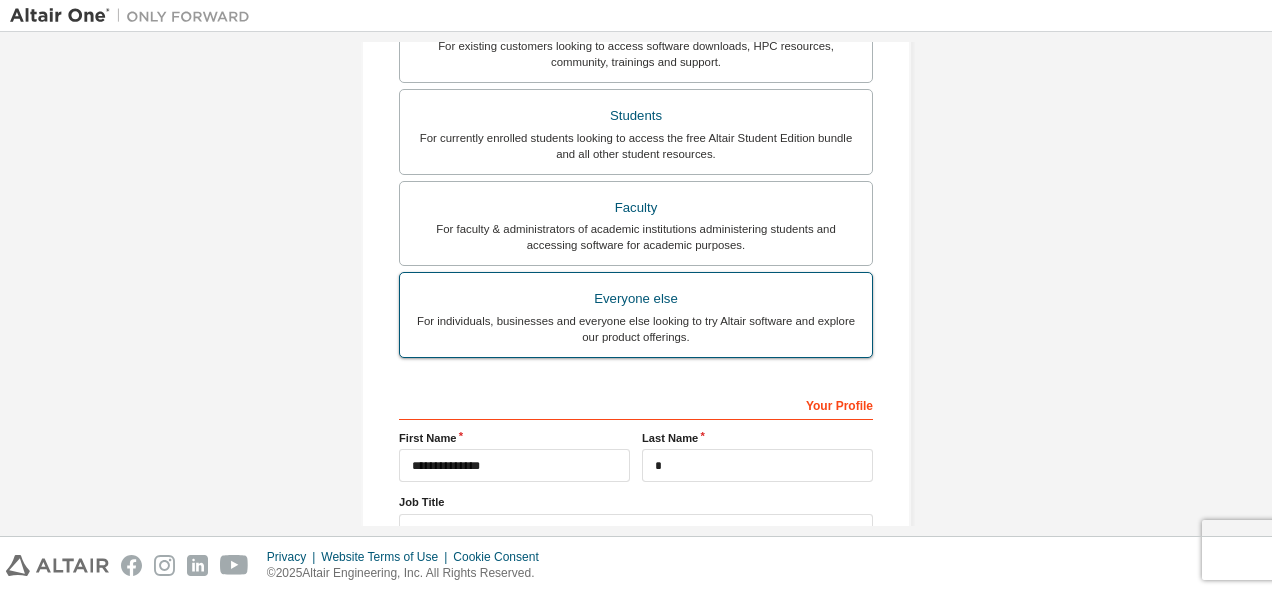 scroll, scrollTop: 236, scrollLeft: 0, axis: vertical 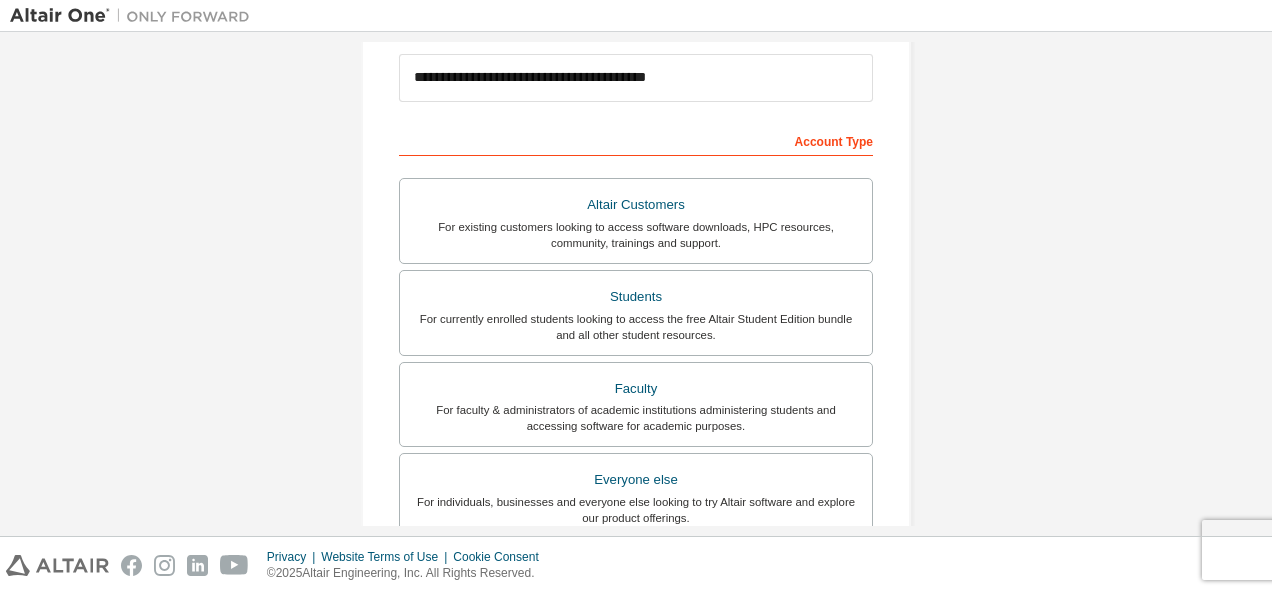 click on "Account Type" at bounding box center [636, 140] 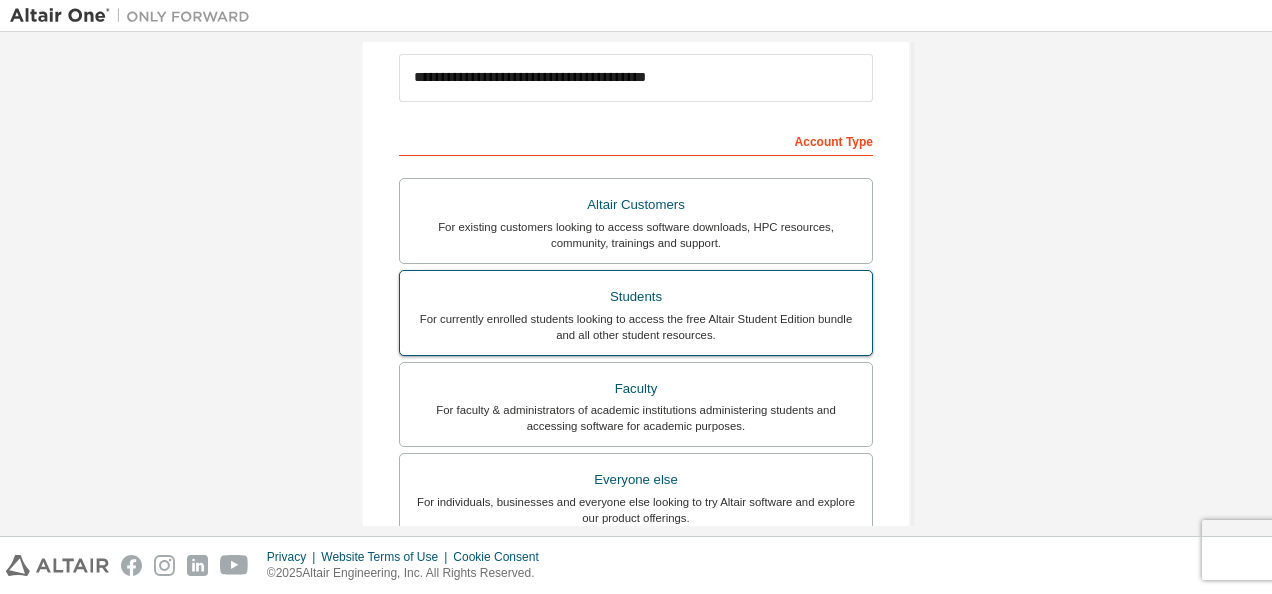 click on "Students For currently enrolled students looking to access the free Altair Student Edition bundle and all other student resources." at bounding box center [636, 313] 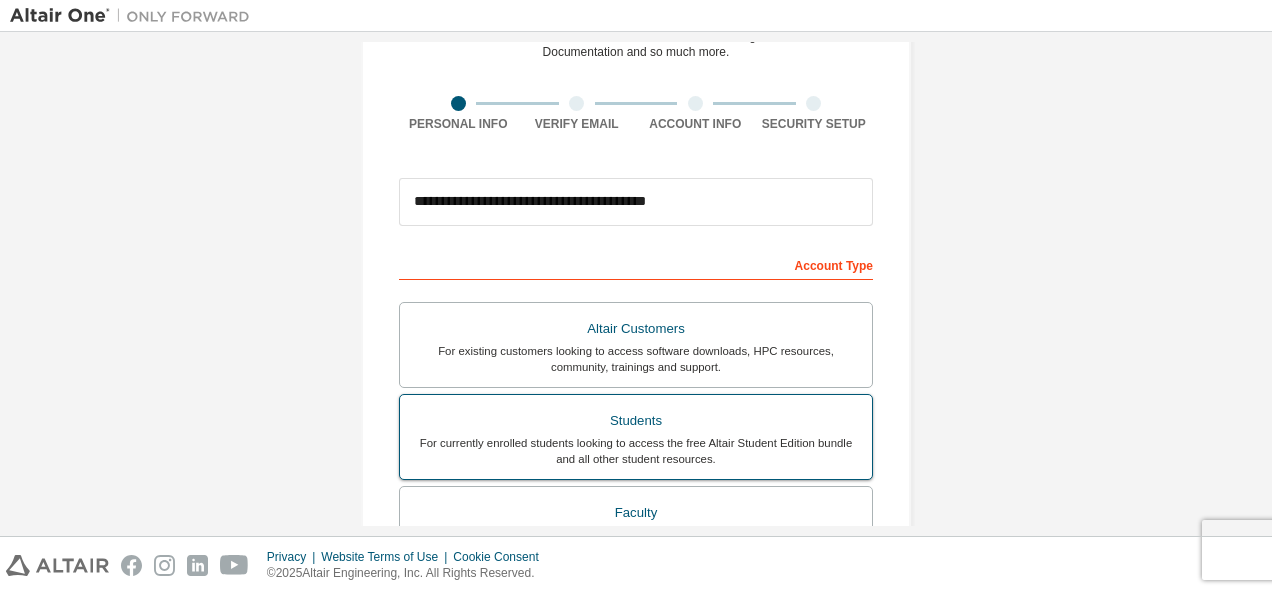 scroll, scrollTop: 120, scrollLeft: 0, axis: vertical 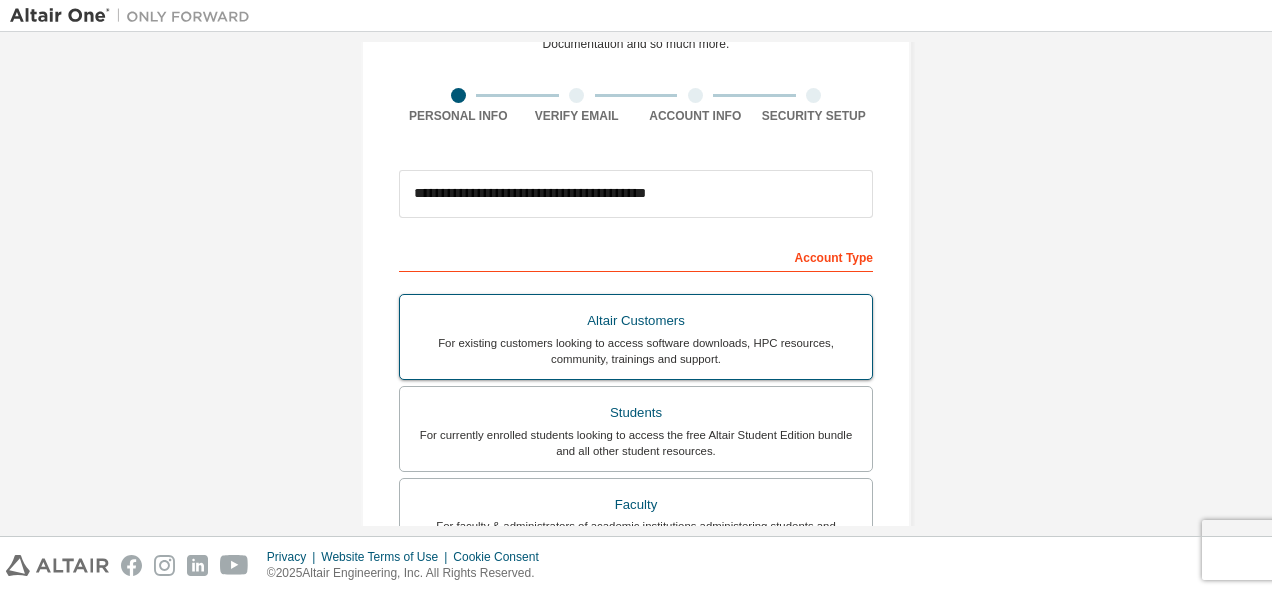 click on "Altair Customers" at bounding box center [636, 321] 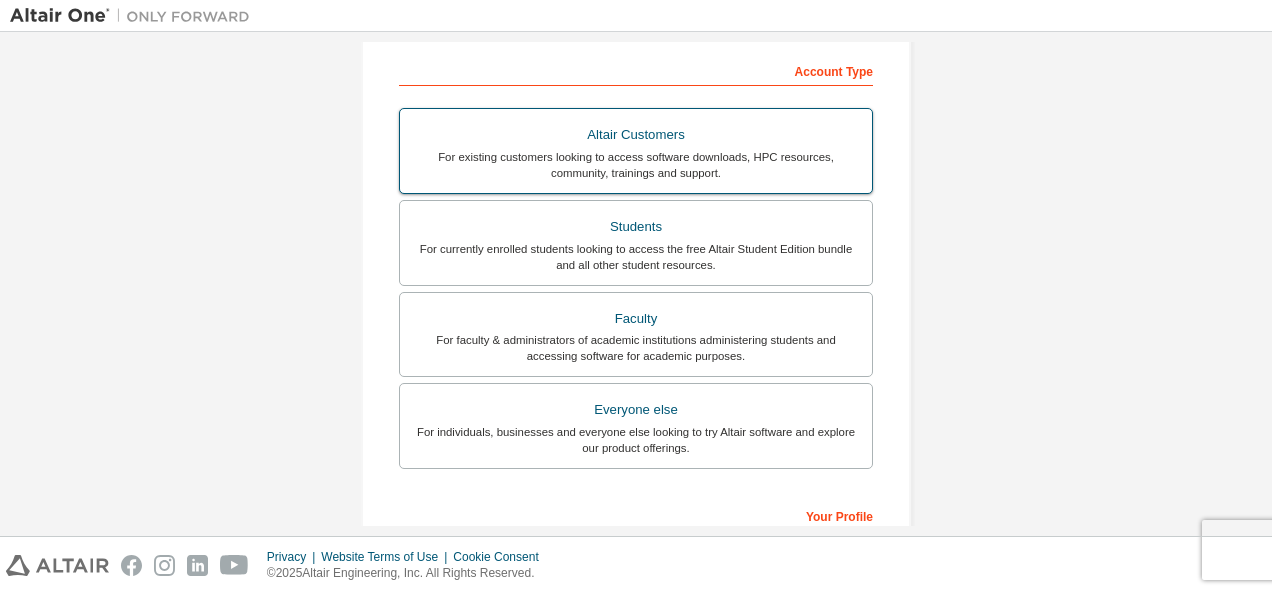 scroll, scrollTop: 321, scrollLeft: 0, axis: vertical 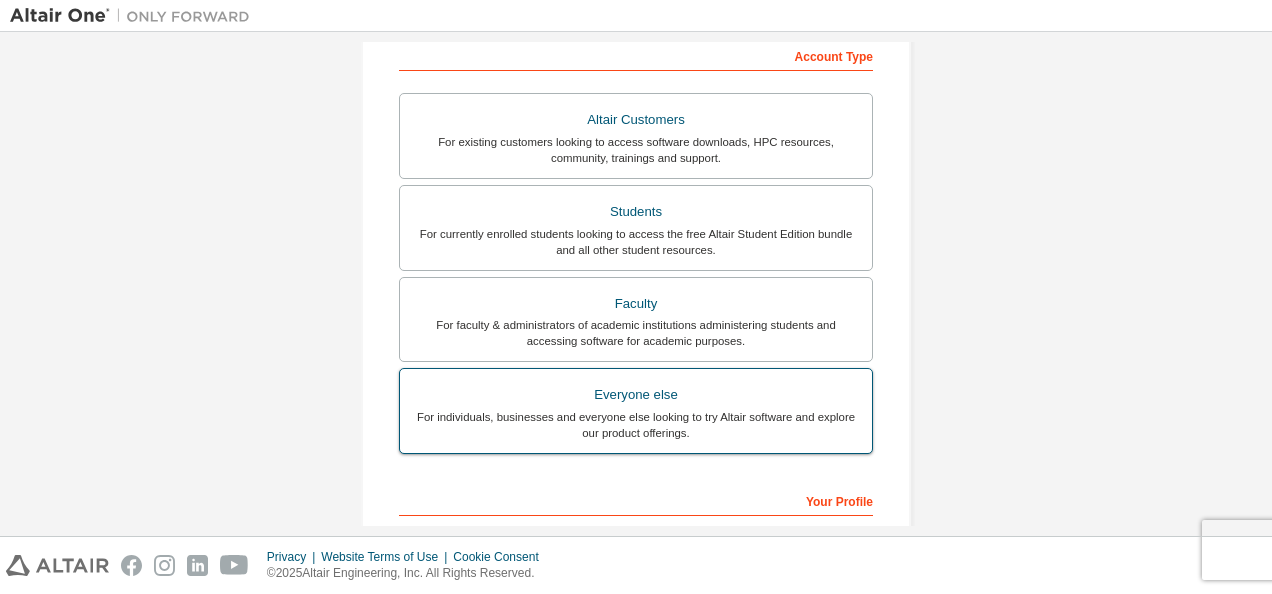 click on "Everyone else" at bounding box center (636, 395) 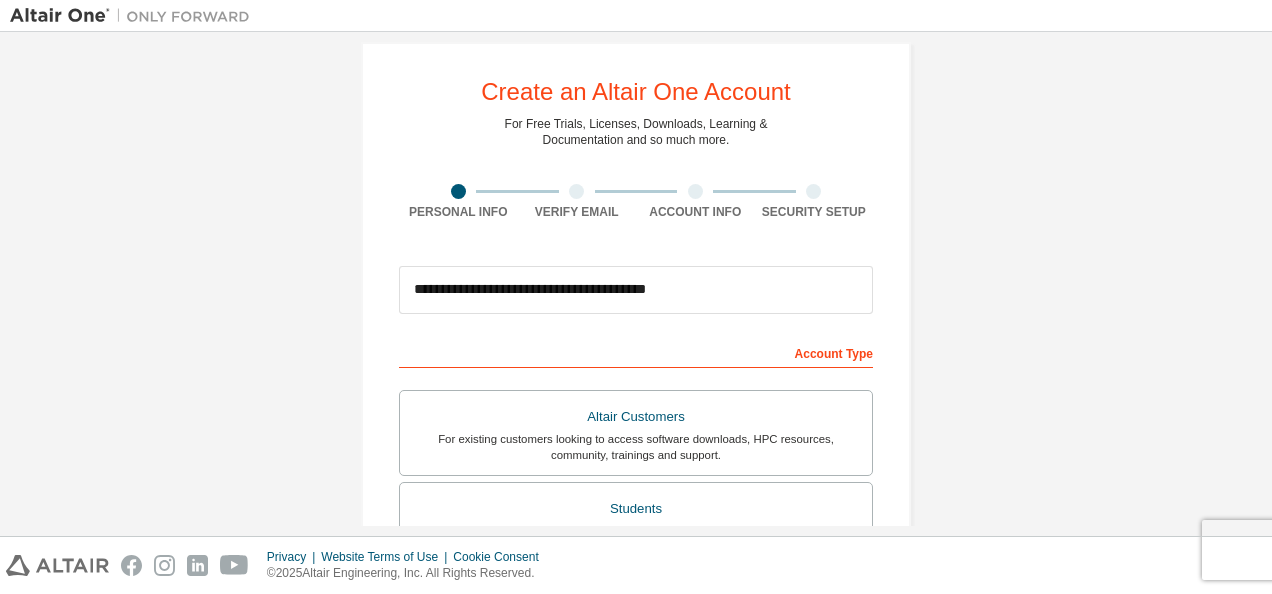 scroll, scrollTop: 0, scrollLeft: 0, axis: both 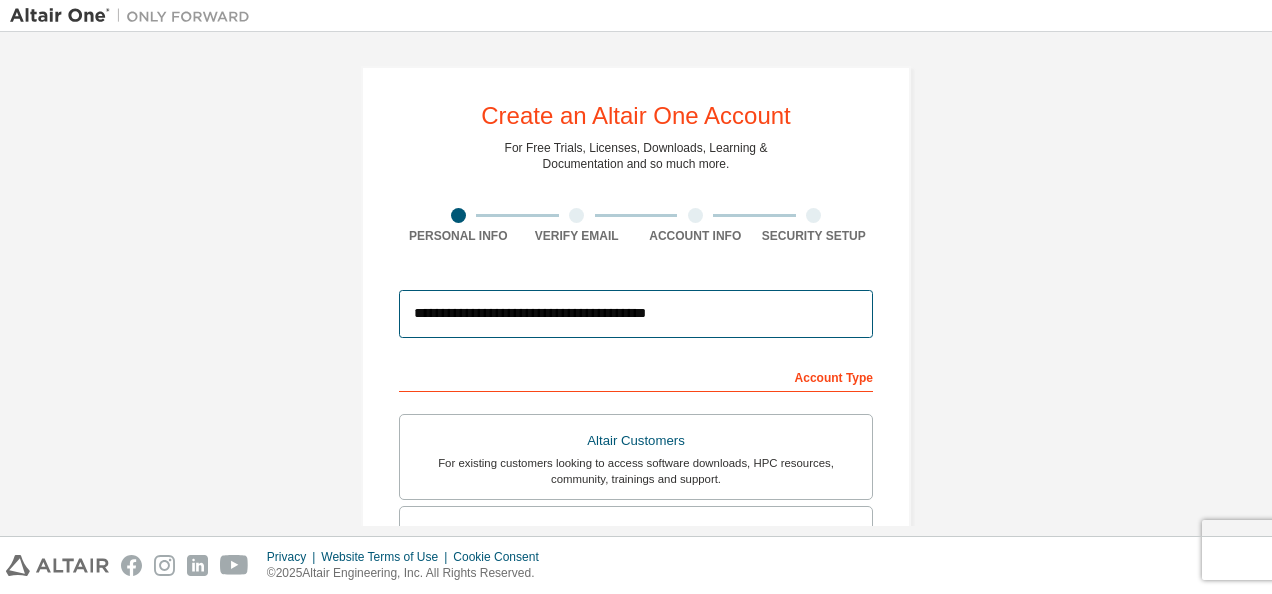 click on "**********" at bounding box center [636, 314] 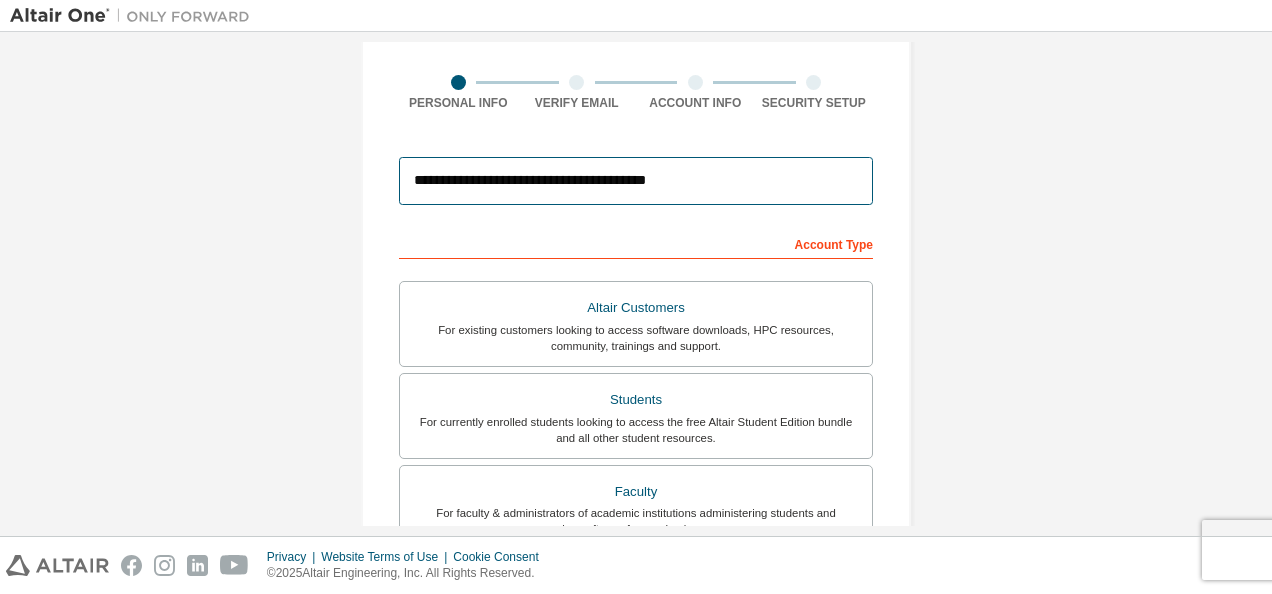 scroll, scrollTop: 141, scrollLeft: 0, axis: vertical 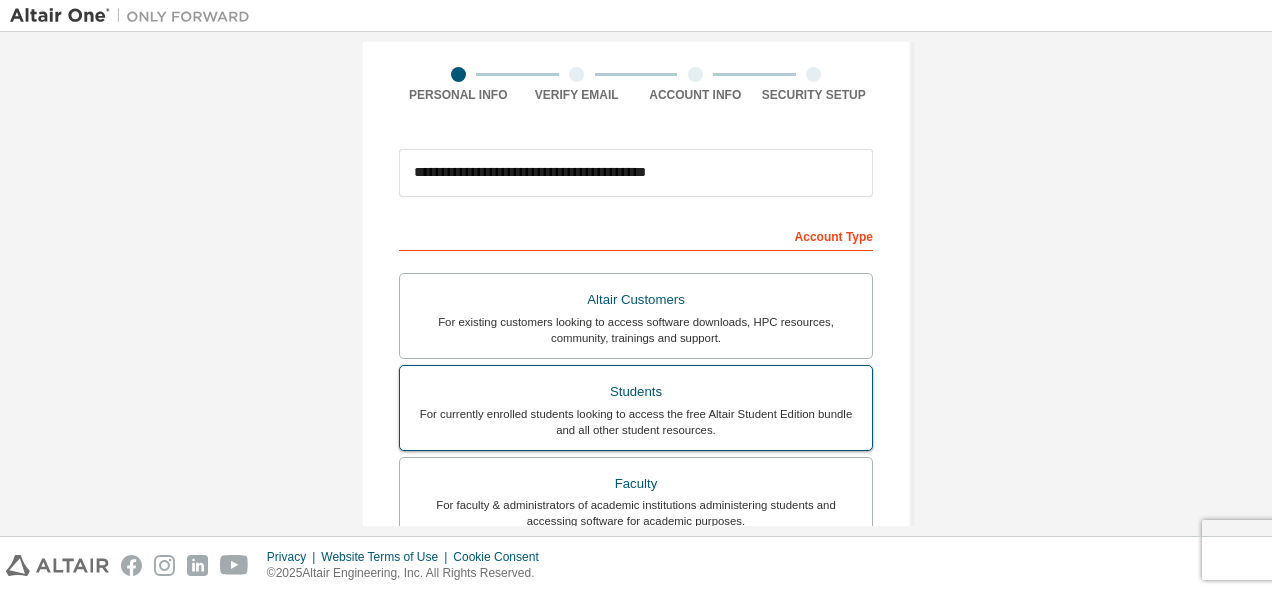 click on "For currently enrolled students looking to access the free Altair Student Edition bundle and all other student resources." at bounding box center [636, 422] 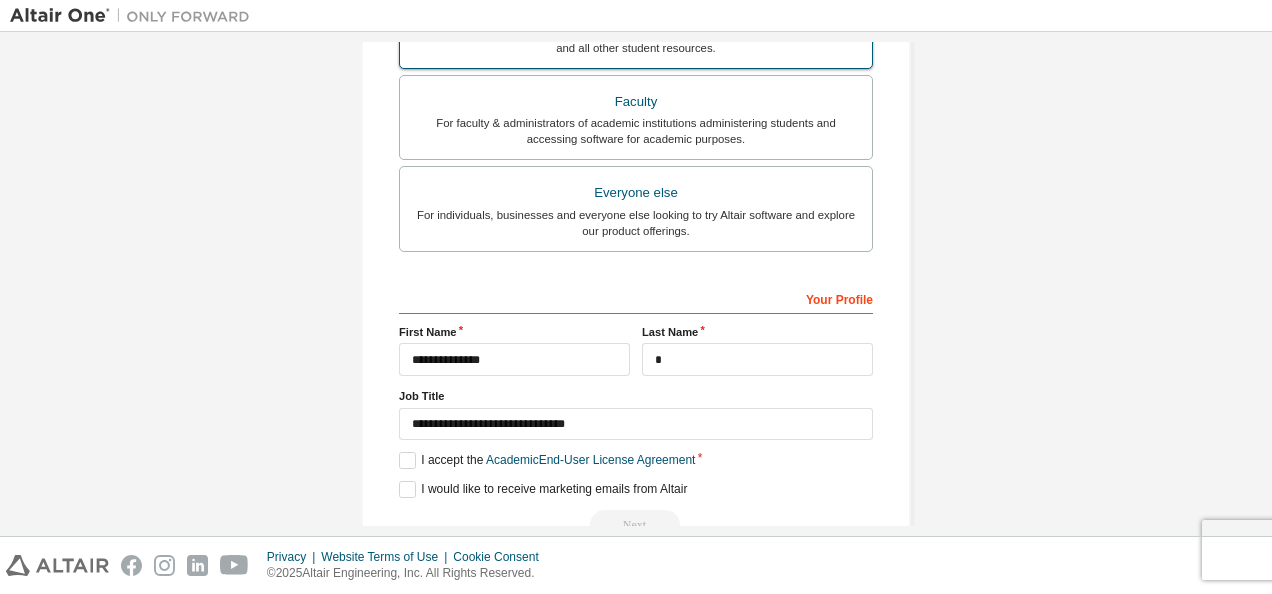 scroll, scrollTop: 525, scrollLeft: 0, axis: vertical 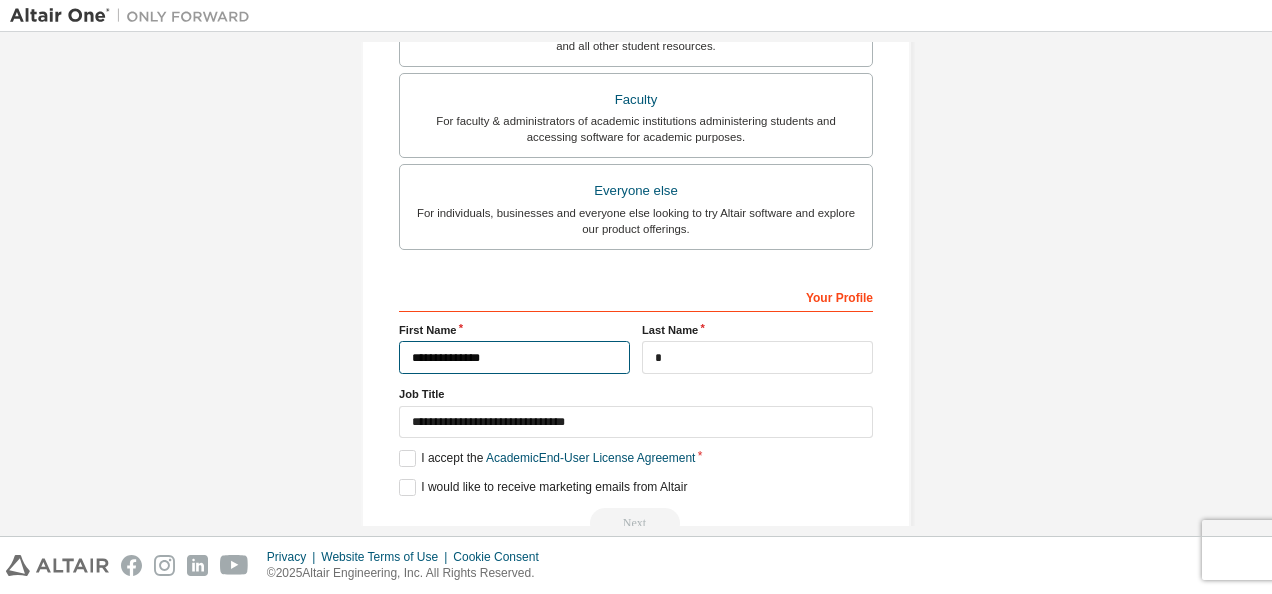 click on "**********" at bounding box center [514, 357] 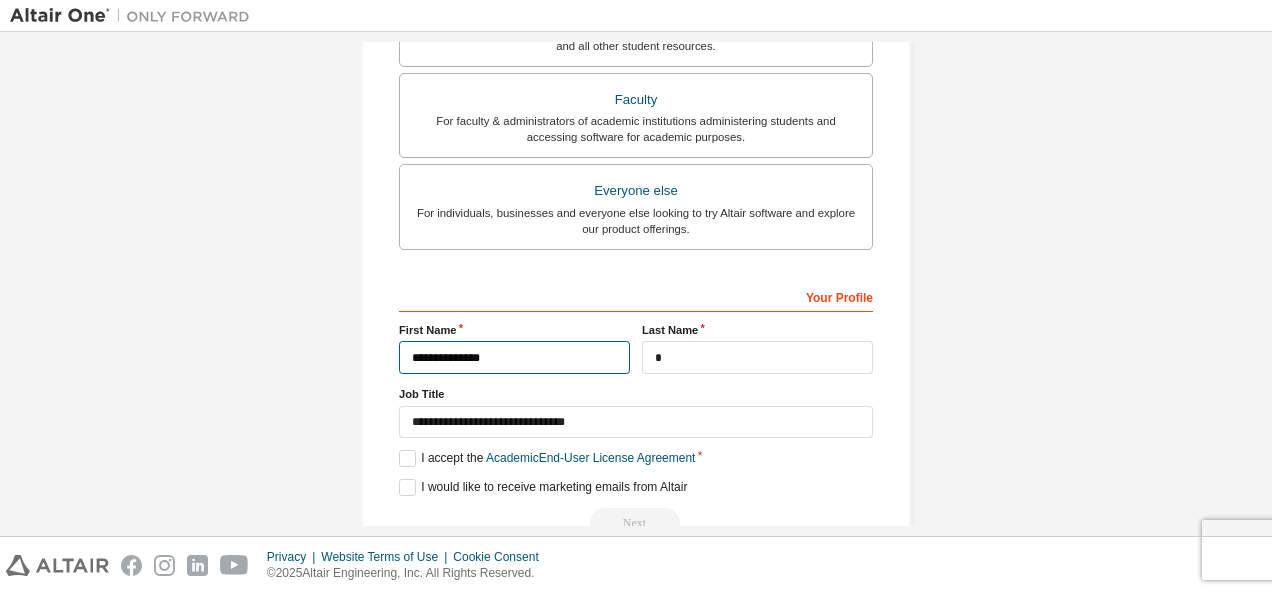 type on "**********" 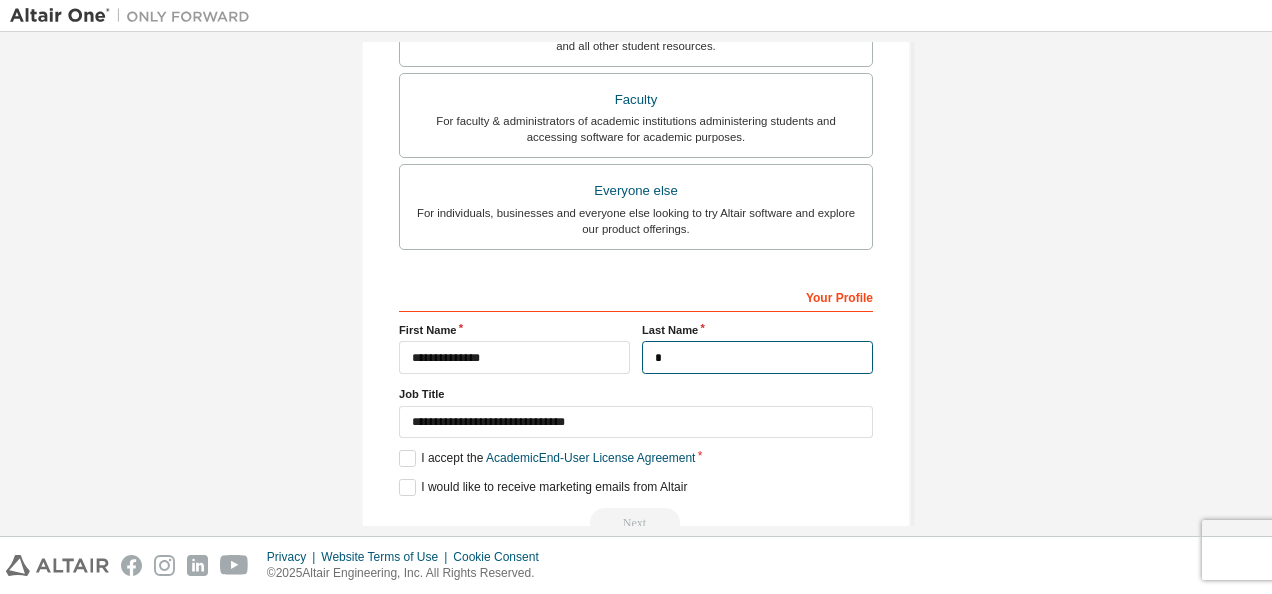 click on "*" at bounding box center [757, 357] 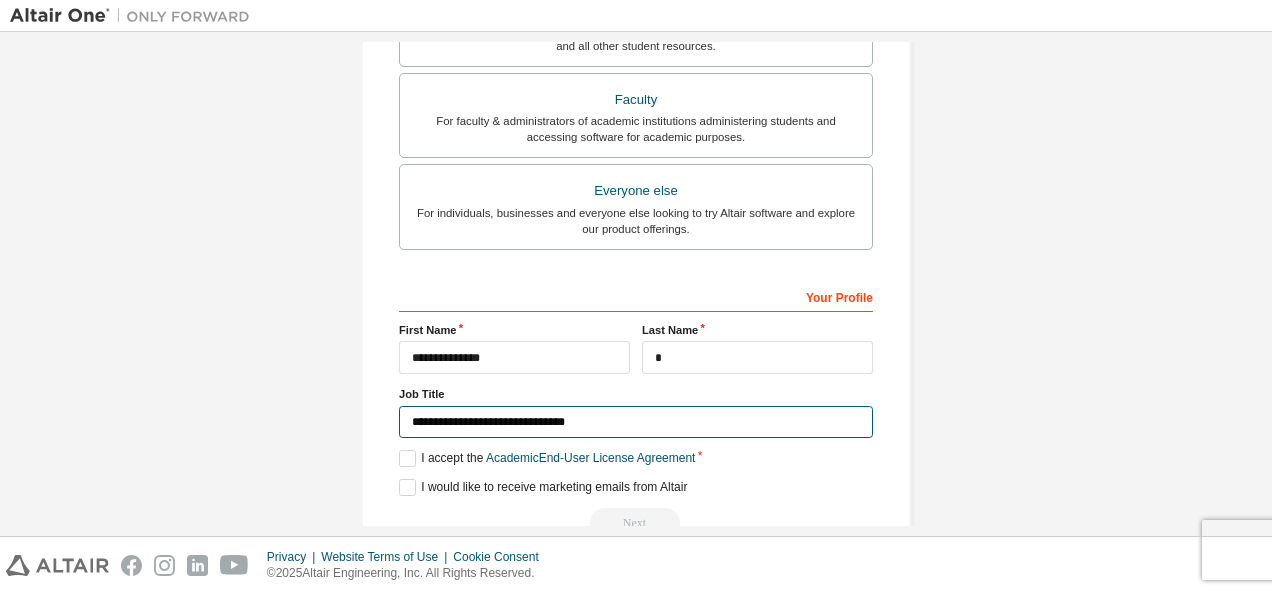 click on "**********" at bounding box center (636, 422) 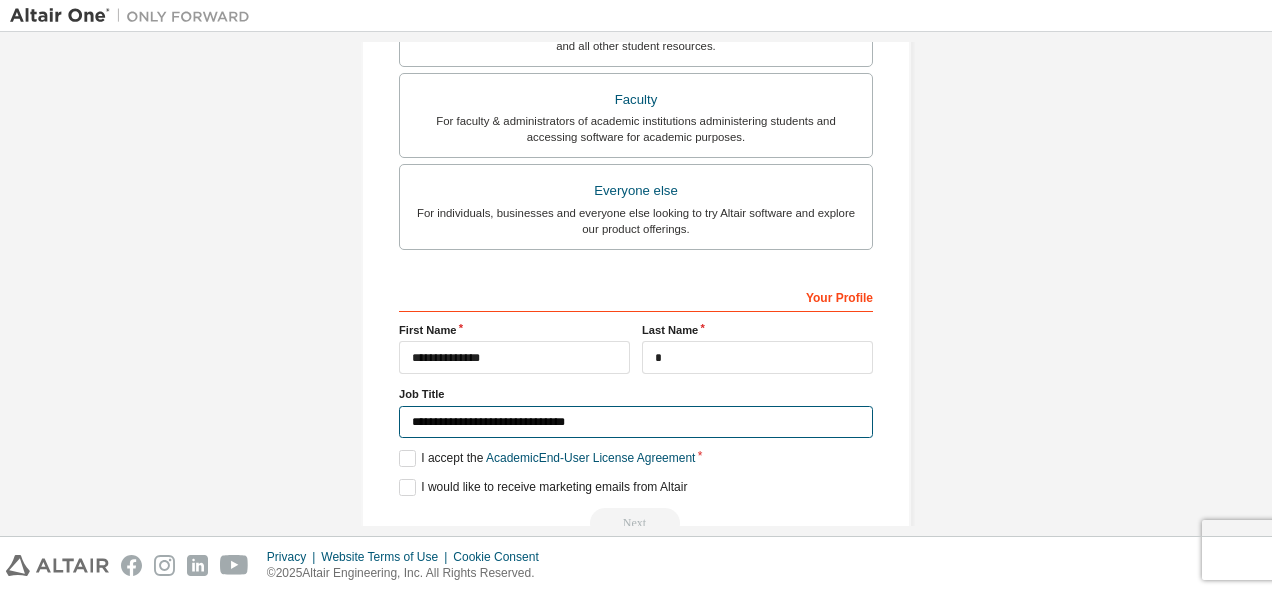 scroll, scrollTop: 570, scrollLeft: 0, axis: vertical 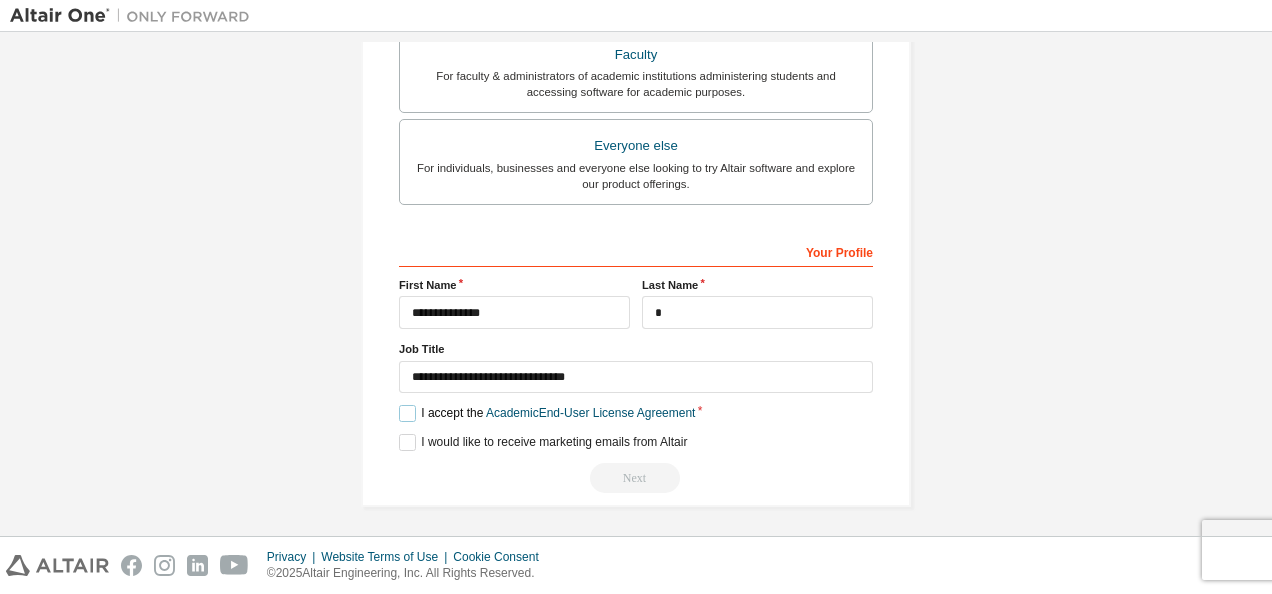 click on "I accept the   Academic   End-User License Agreement" at bounding box center (547, 413) 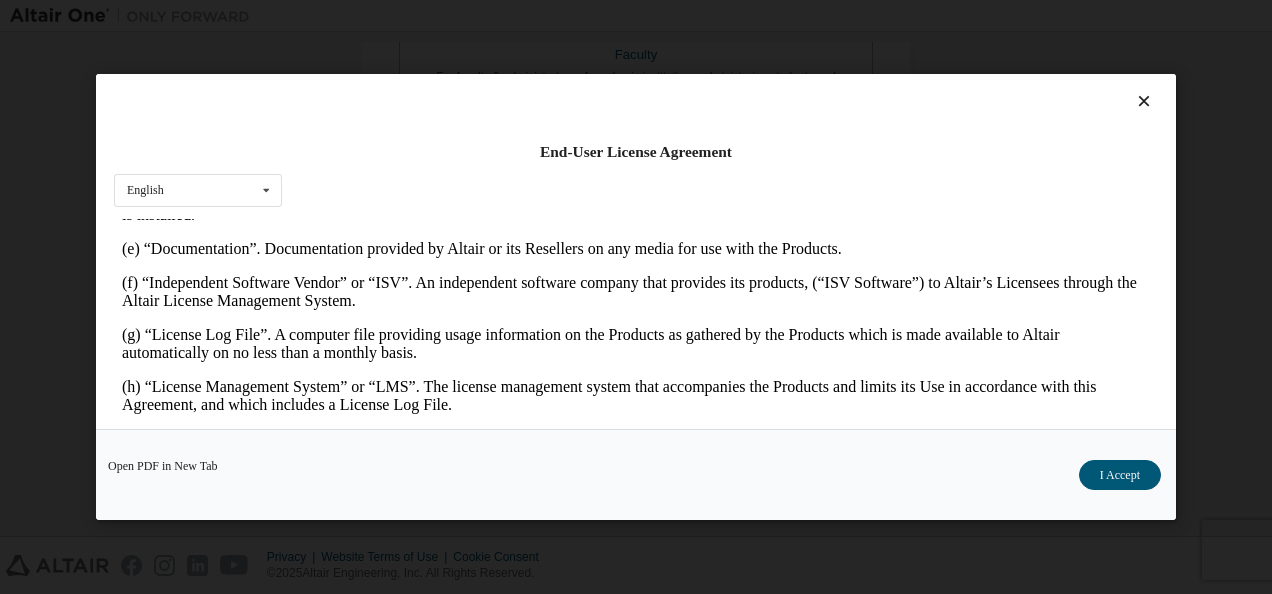 scroll, scrollTop: 804, scrollLeft: 0, axis: vertical 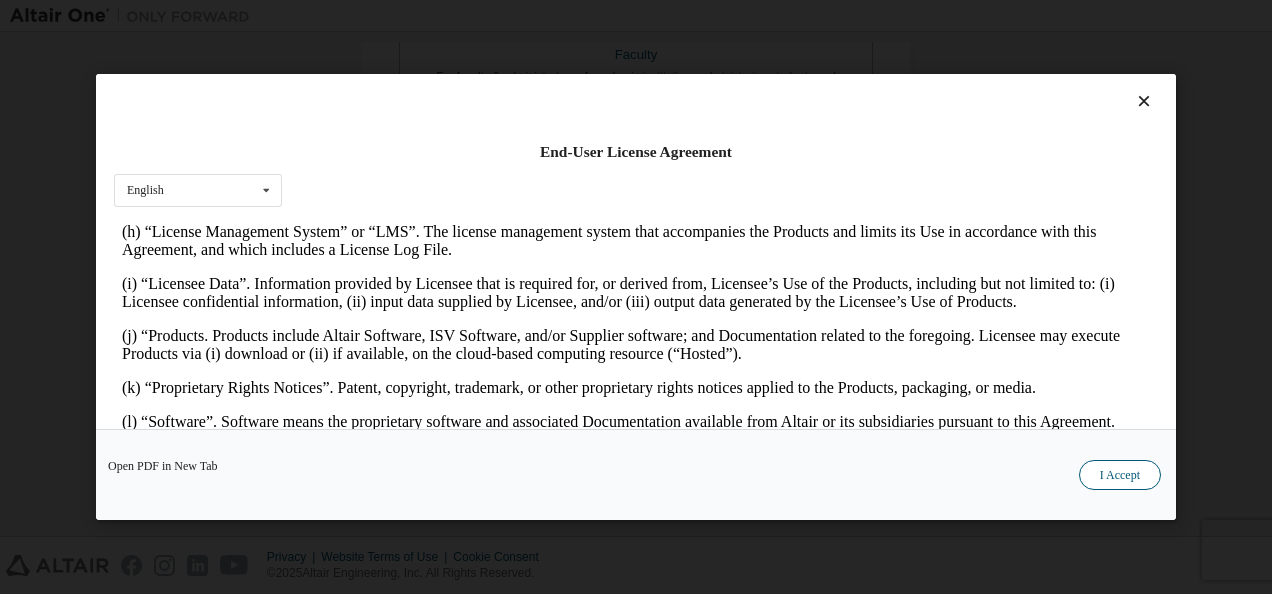 click on "I Accept" at bounding box center [1120, 475] 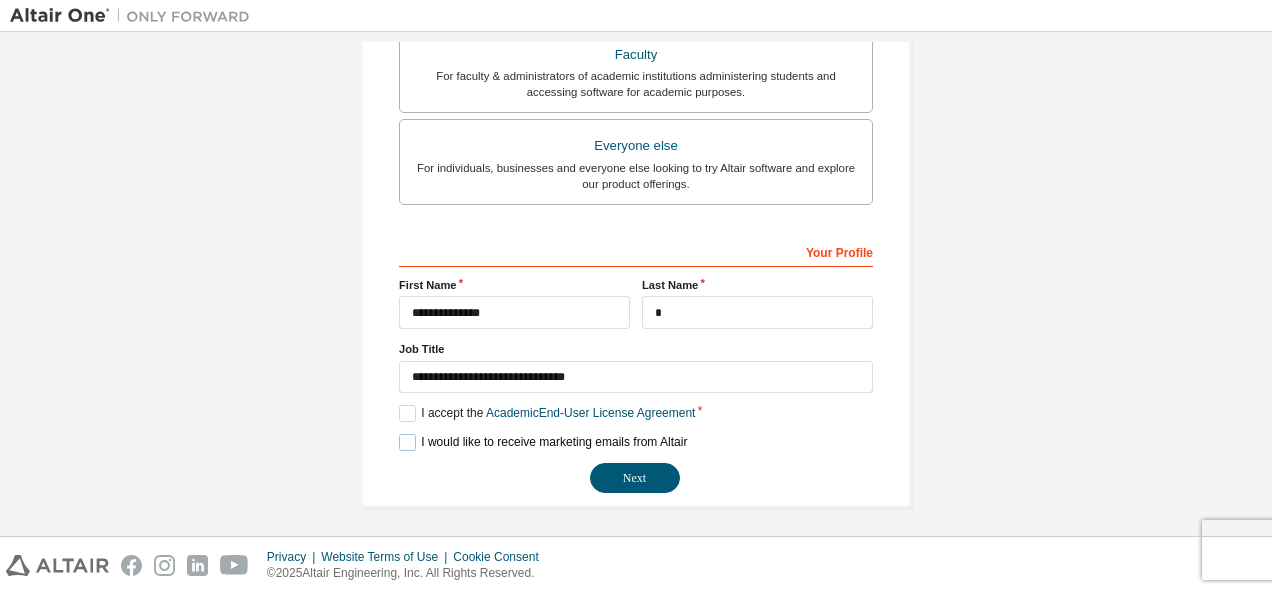 click on "I would like to receive marketing emails from Altair" at bounding box center [543, 442] 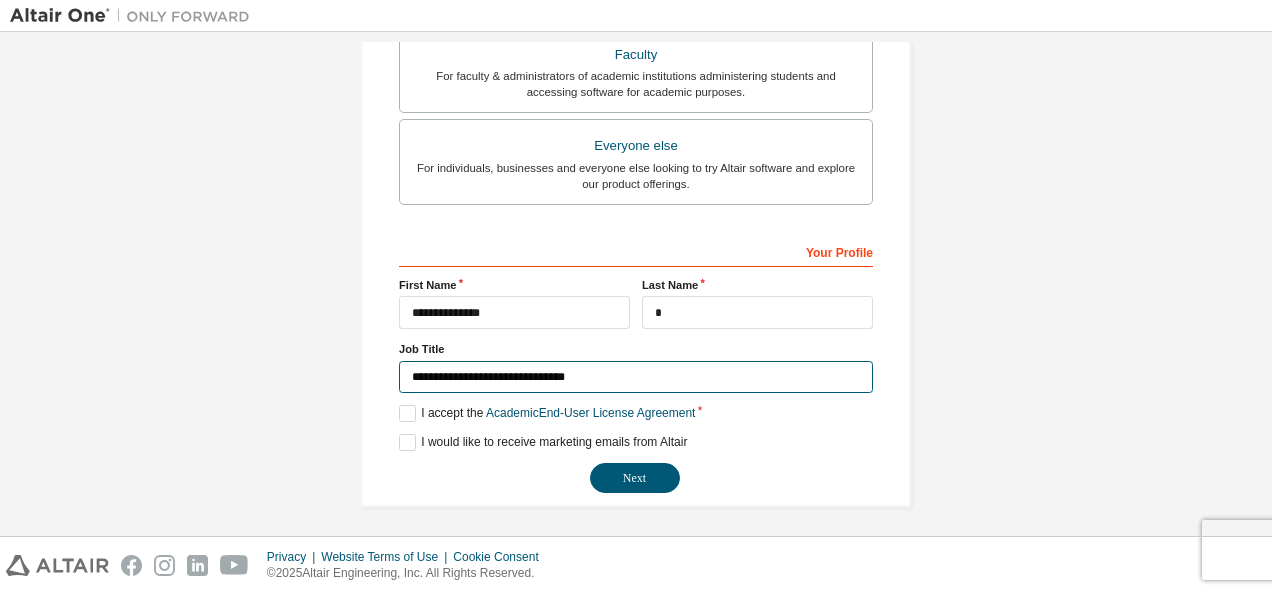 click on "**********" at bounding box center [636, 377] 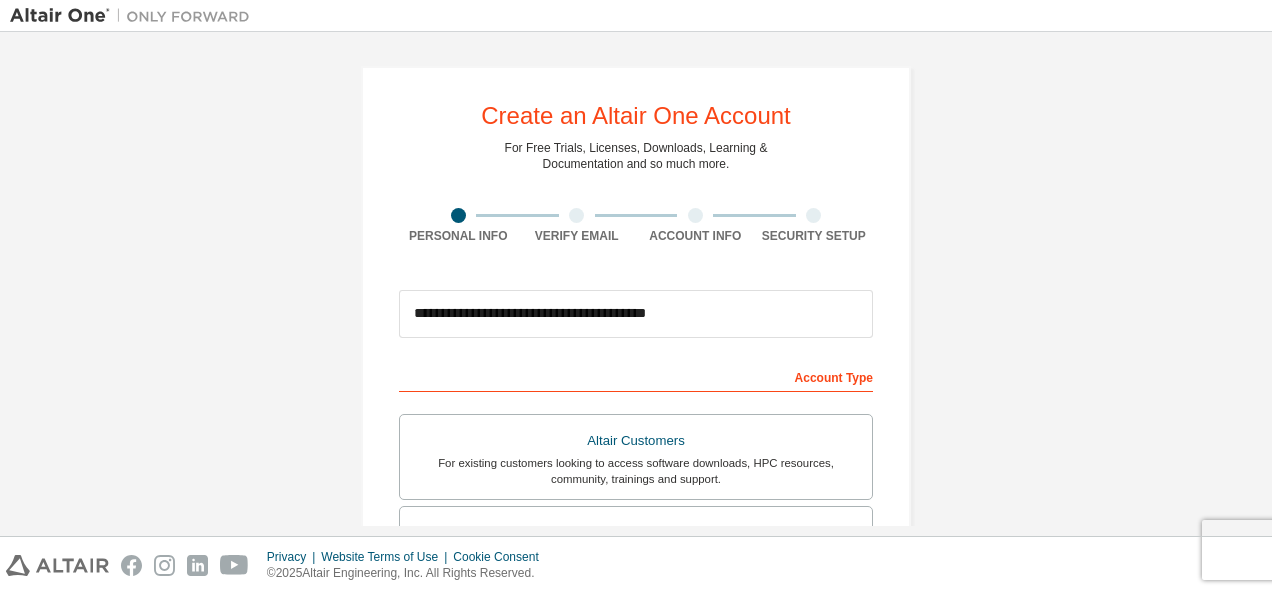scroll, scrollTop: 182, scrollLeft: 0, axis: vertical 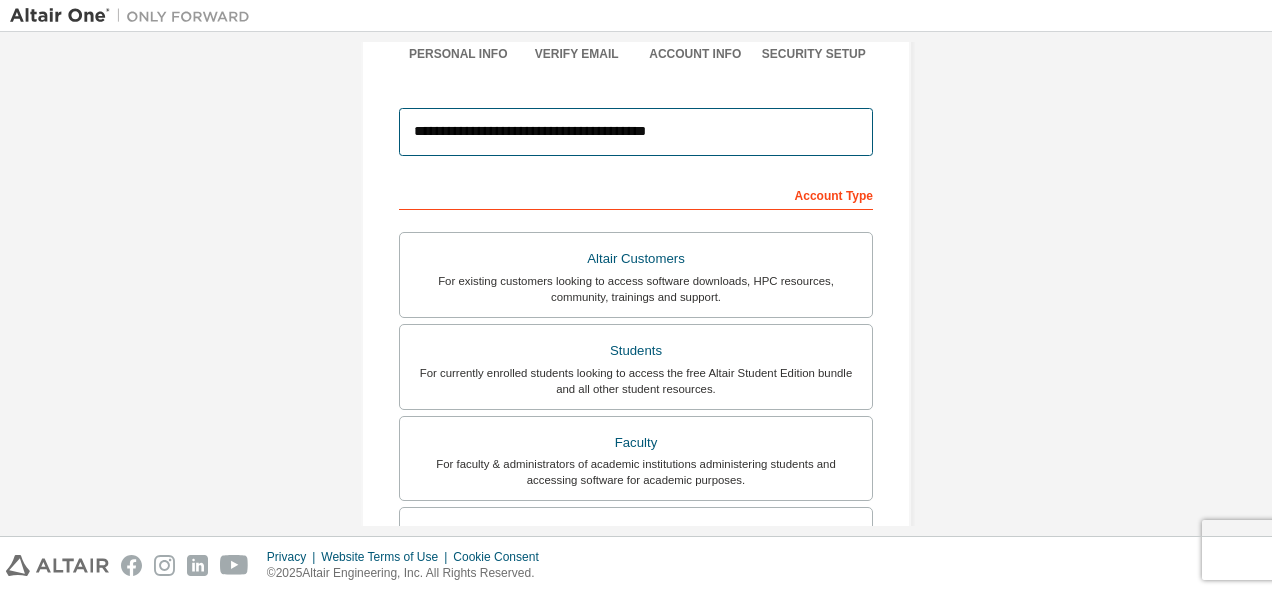 click on "**********" at bounding box center (636, 132) 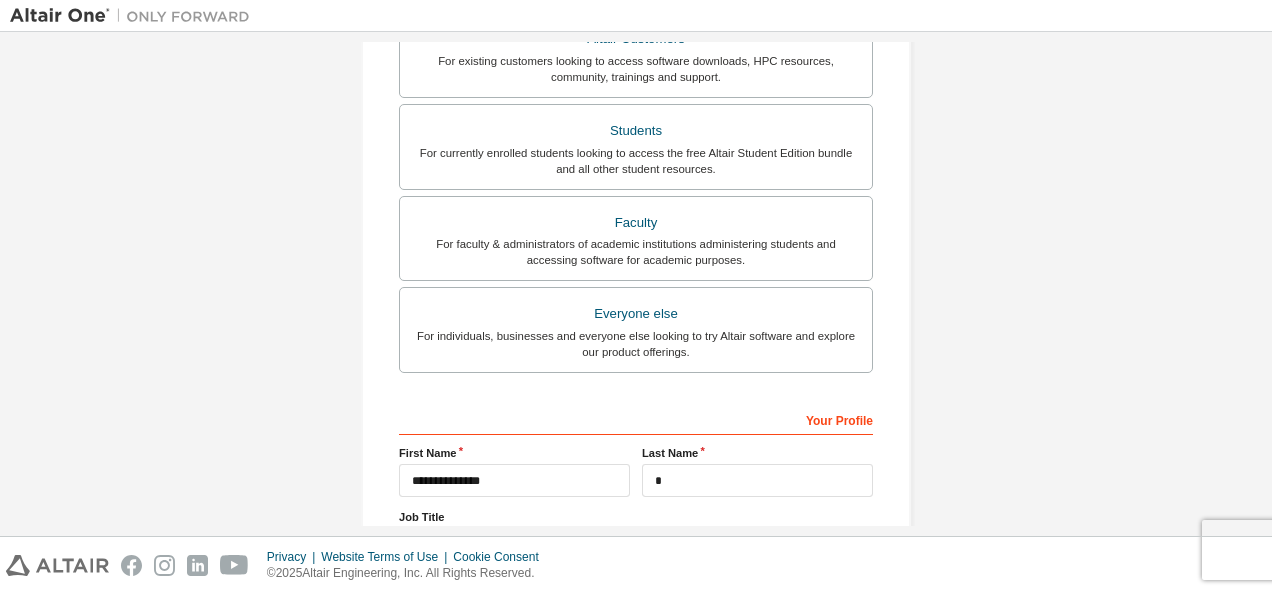 scroll, scrollTop: 570, scrollLeft: 0, axis: vertical 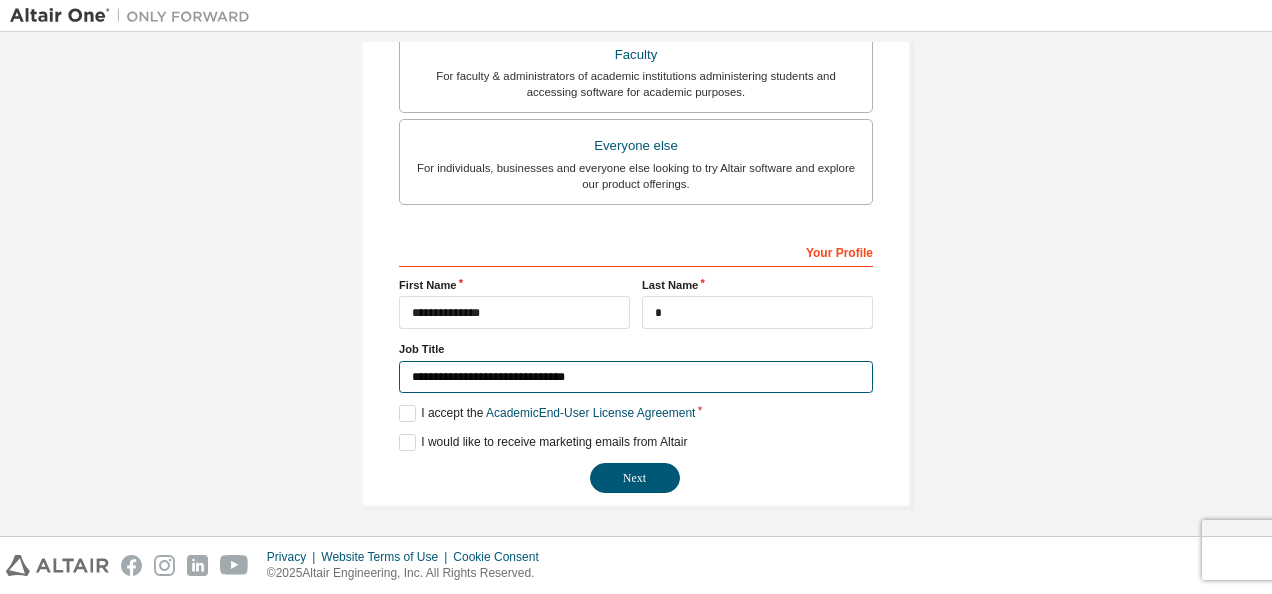click on "**********" at bounding box center (636, 377) 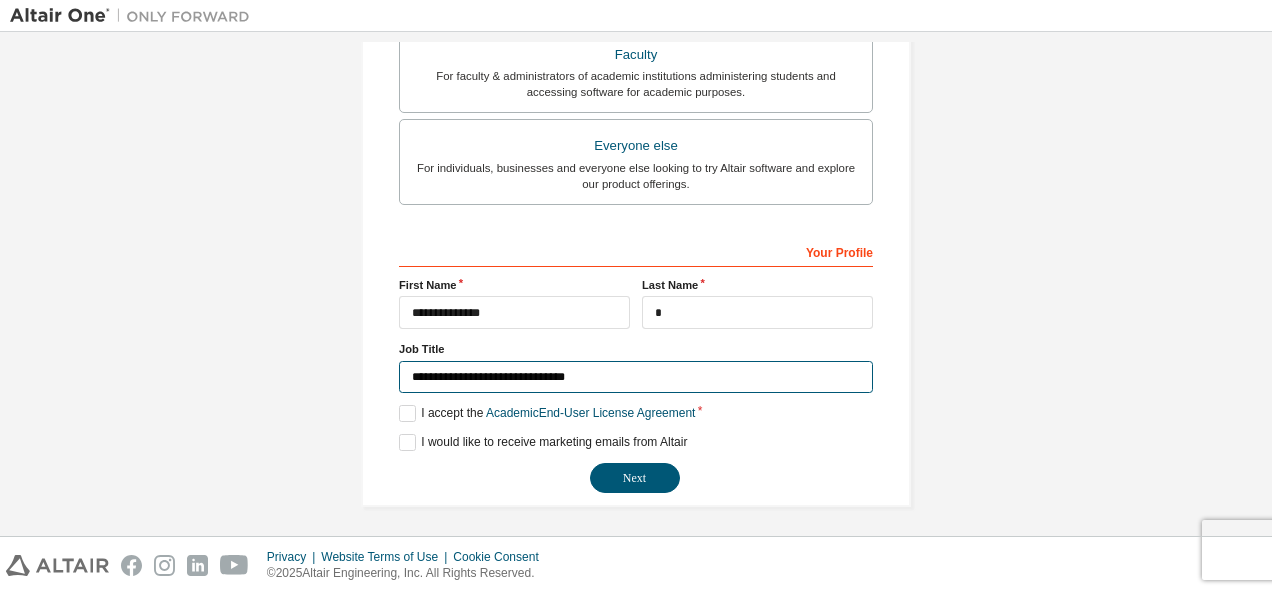 click on "**********" at bounding box center (636, 377) 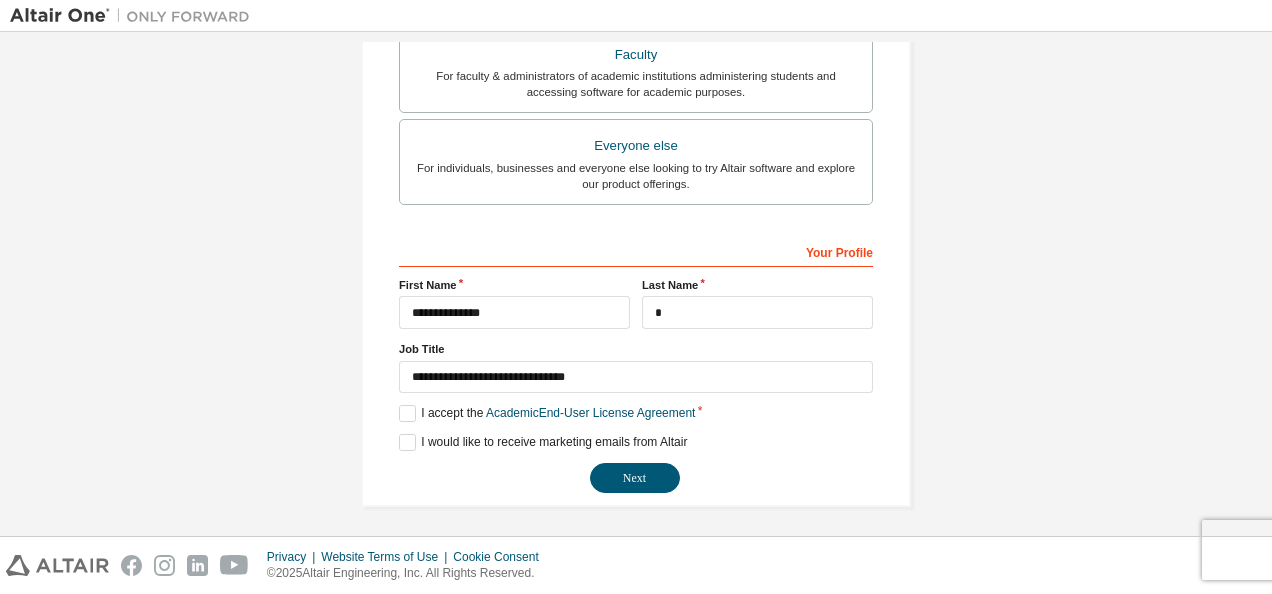 click on "Next" at bounding box center (636, 478) 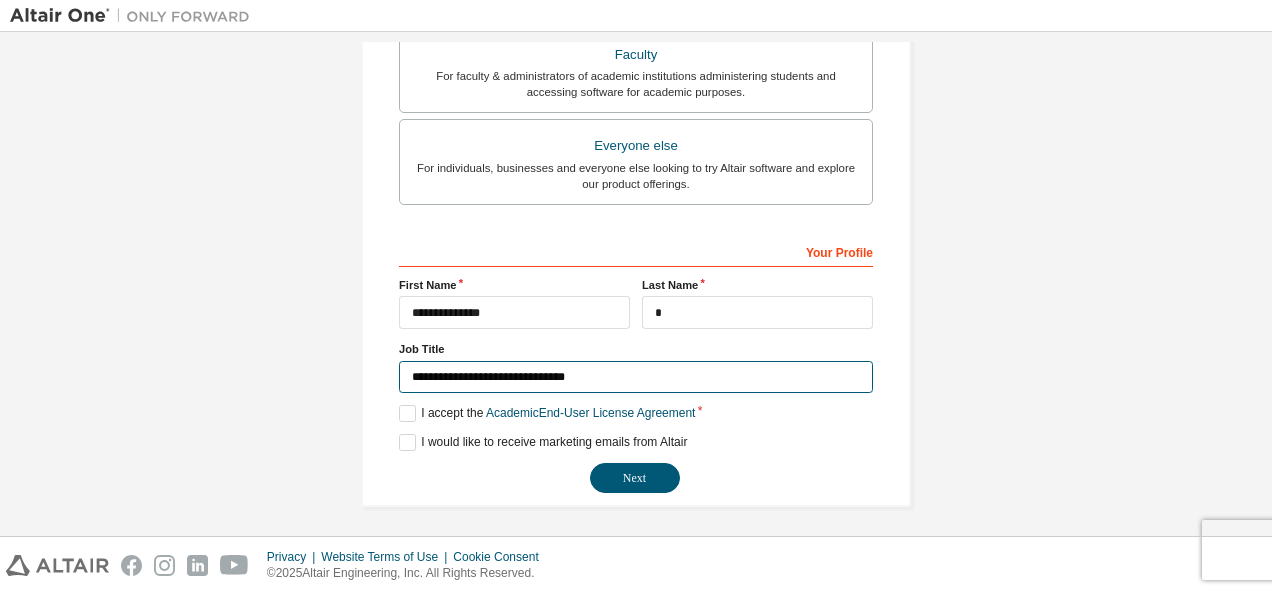 click on "**********" at bounding box center [636, 377] 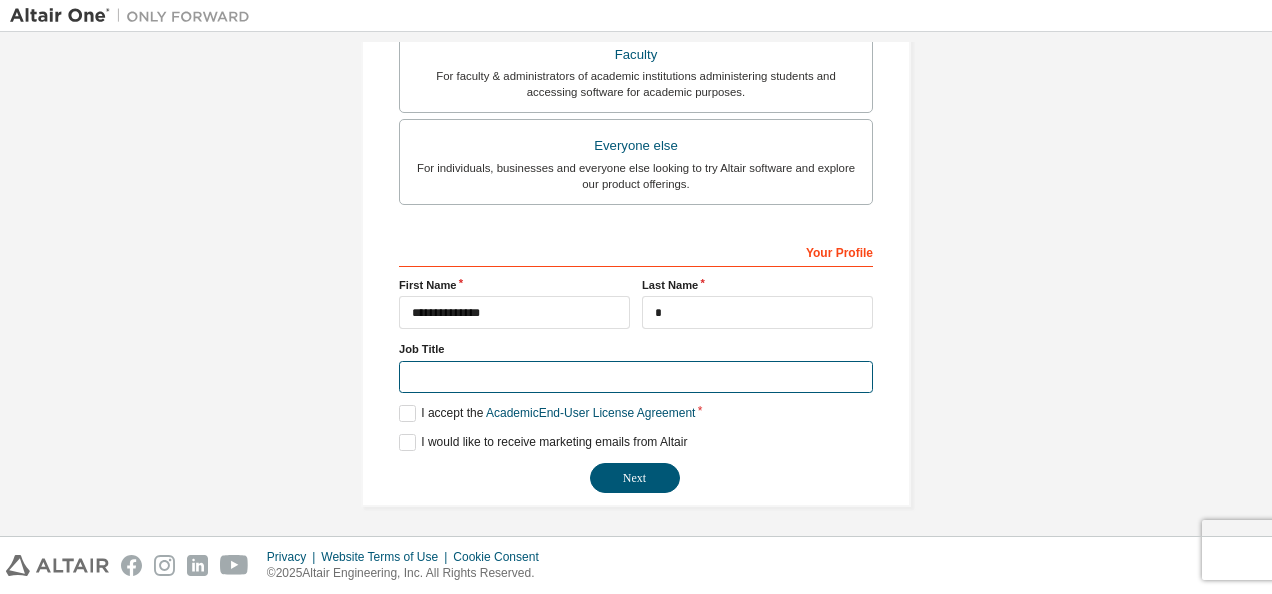 type 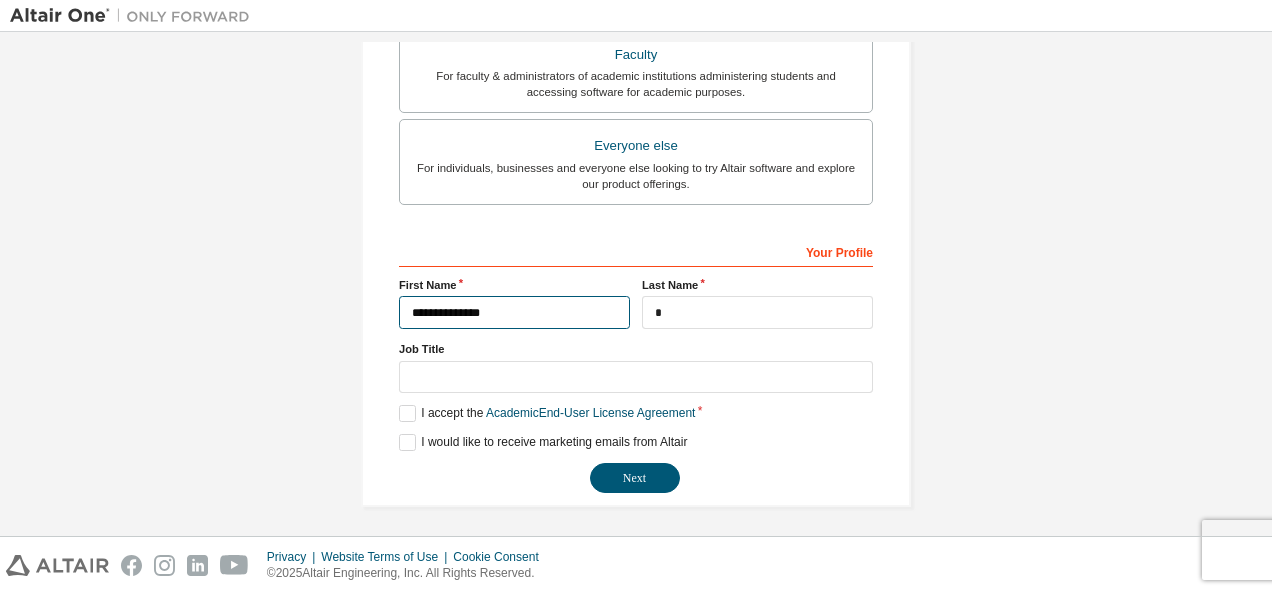 drag, startPoint x: 536, startPoint y: 309, endPoint x: 321, endPoint y: 328, distance: 215.8379 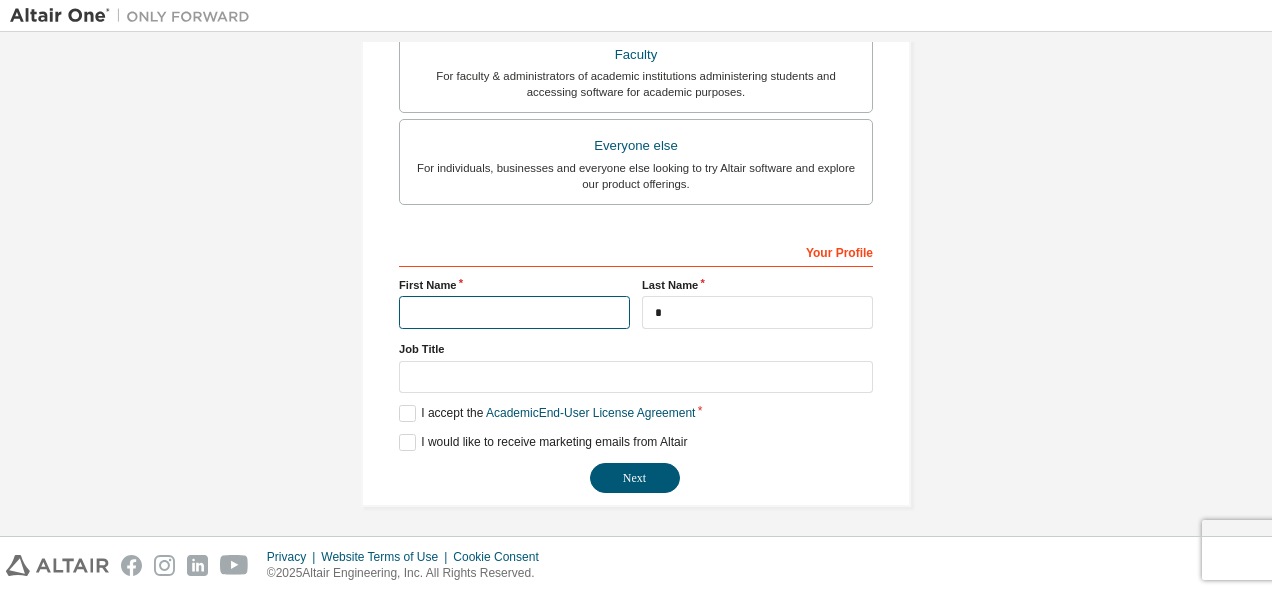 type on "*" 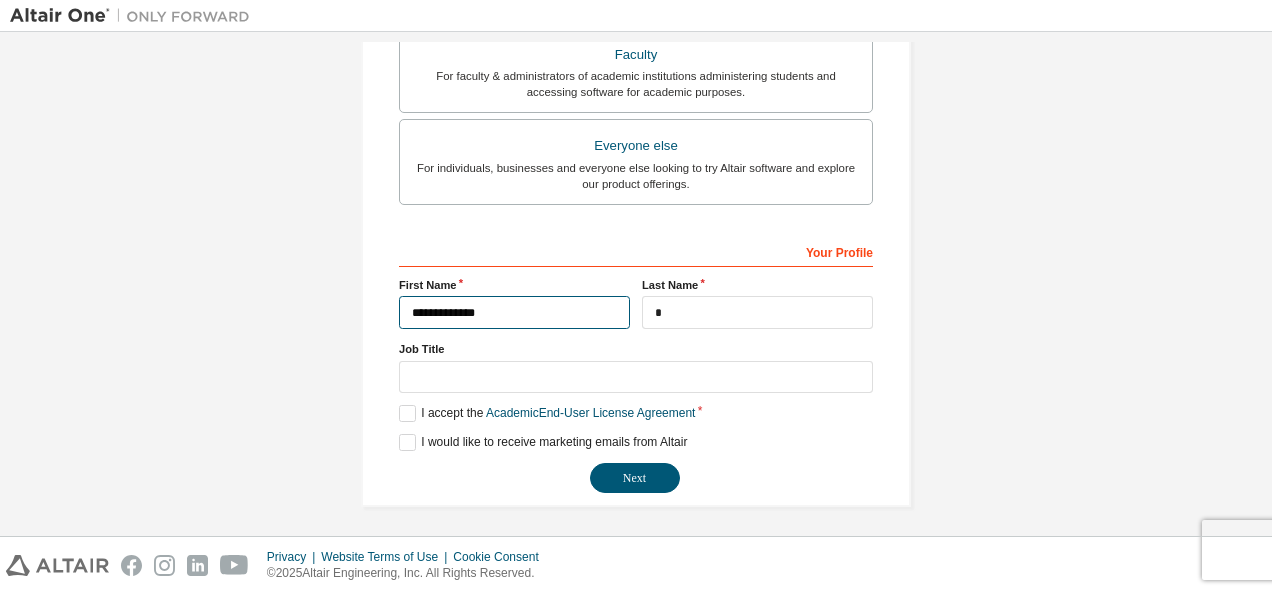 type on "**********" 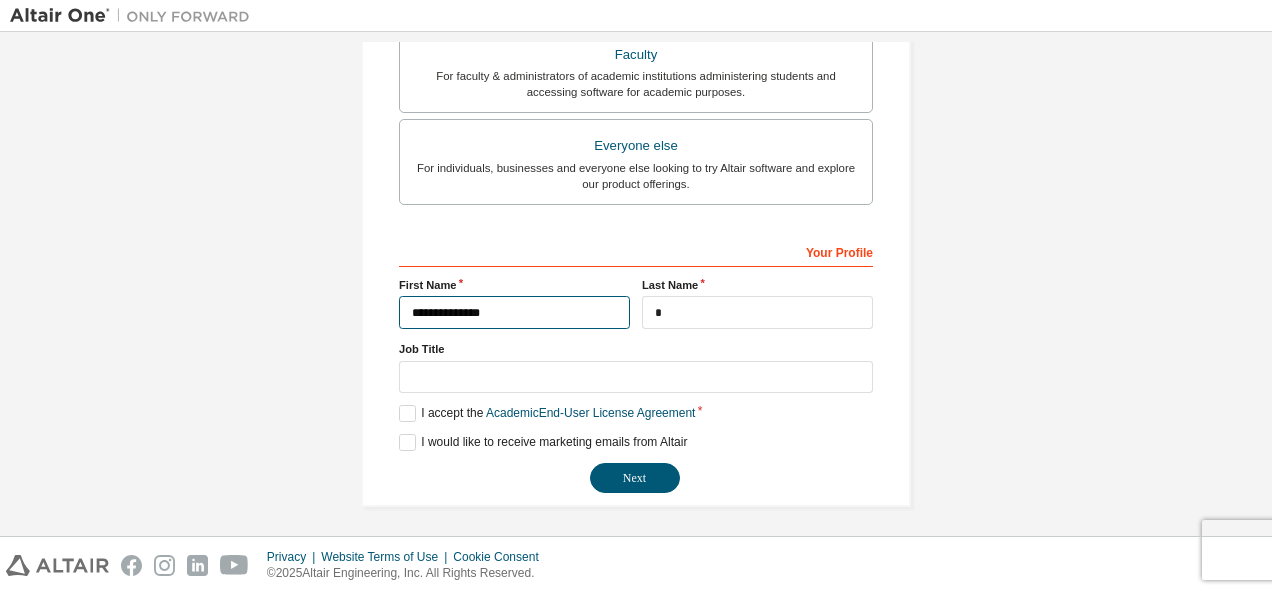 click on "Next" at bounding box center [635, 478] 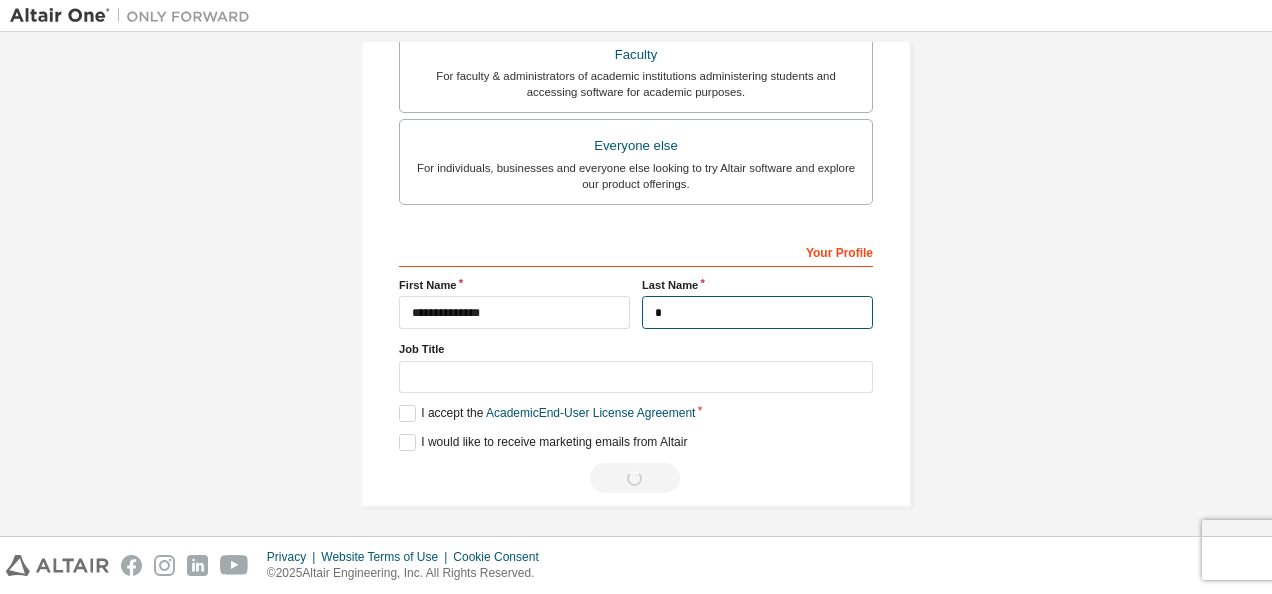 drag, startPoint x: 672, startPoint y: 299, endPoint x: 760, endPoint y: 292, distance: 88.27797 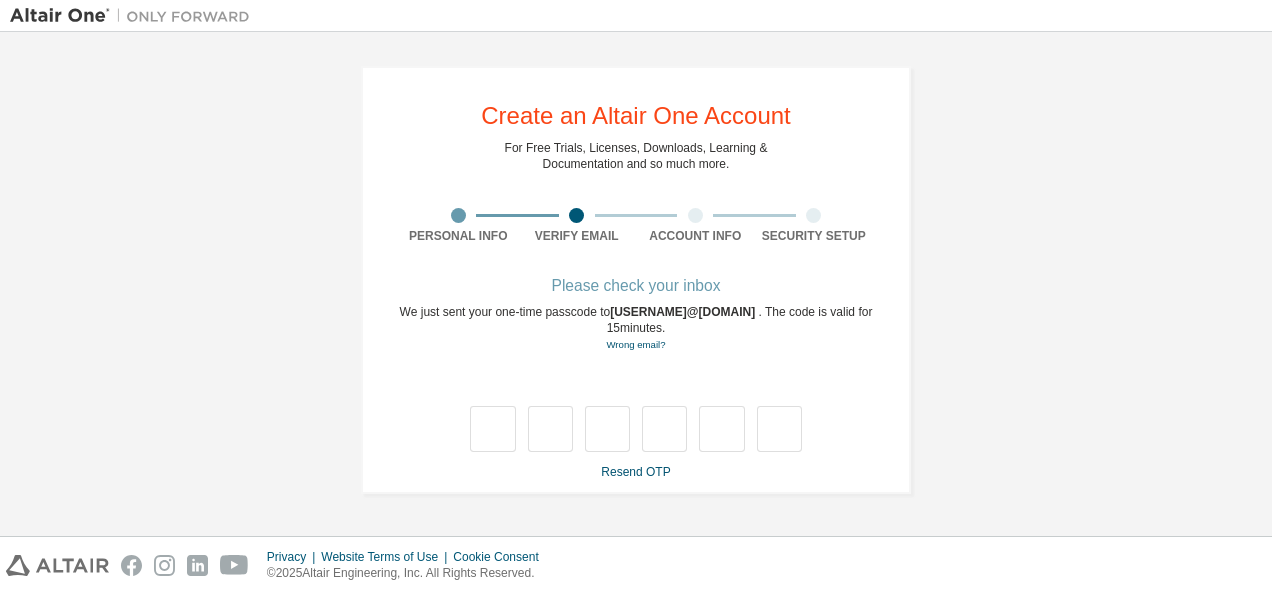 scroll, scrollTop: 0, scrollLeft: 0, axis: both 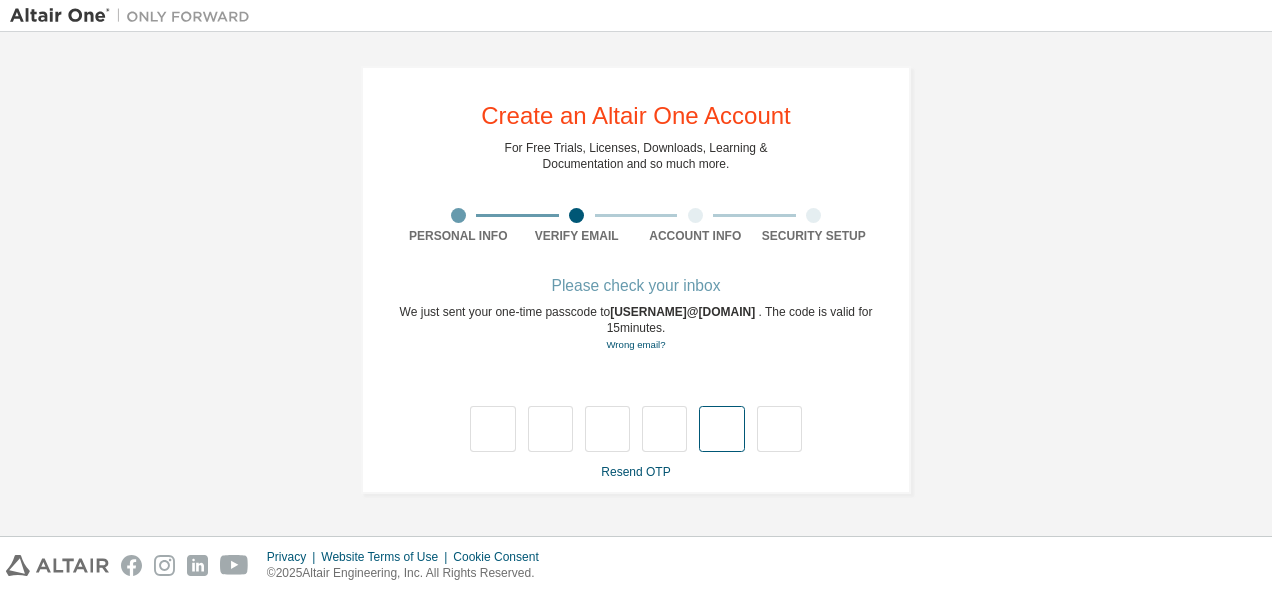 type on "*" 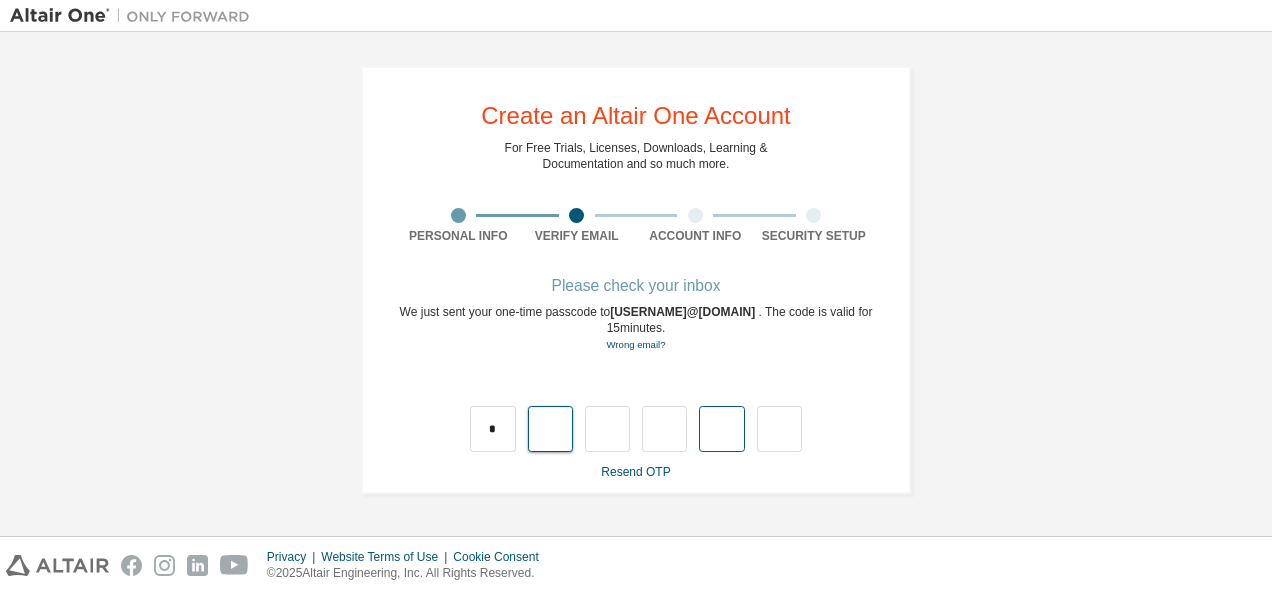 type on "*" 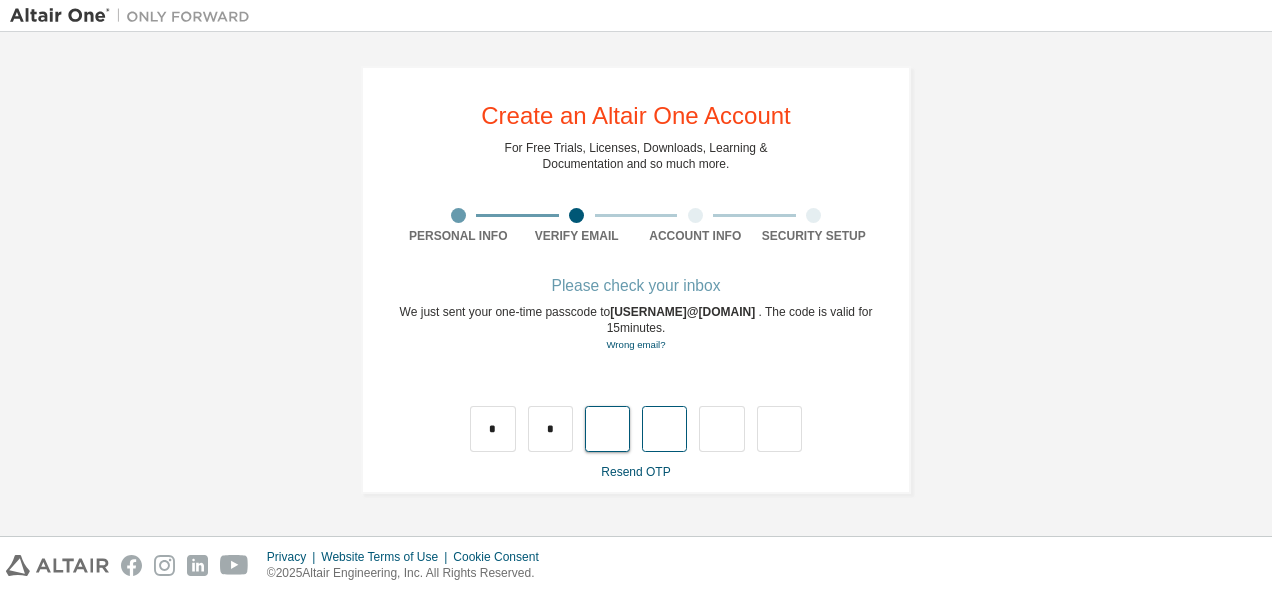 type on "*" 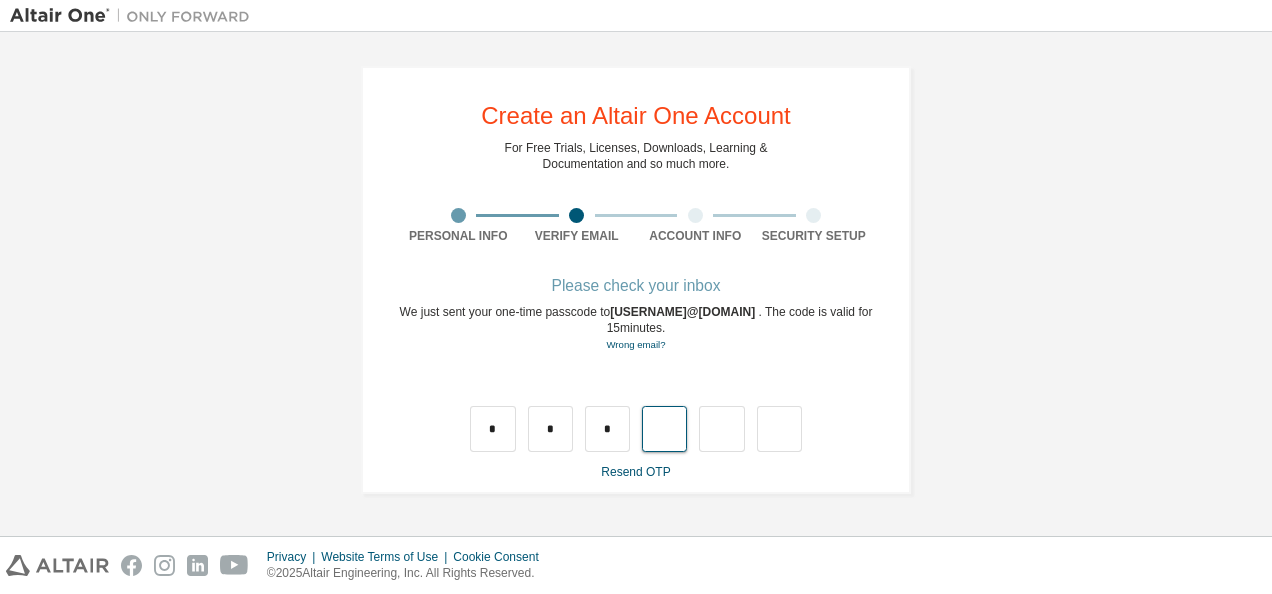 type on "*" 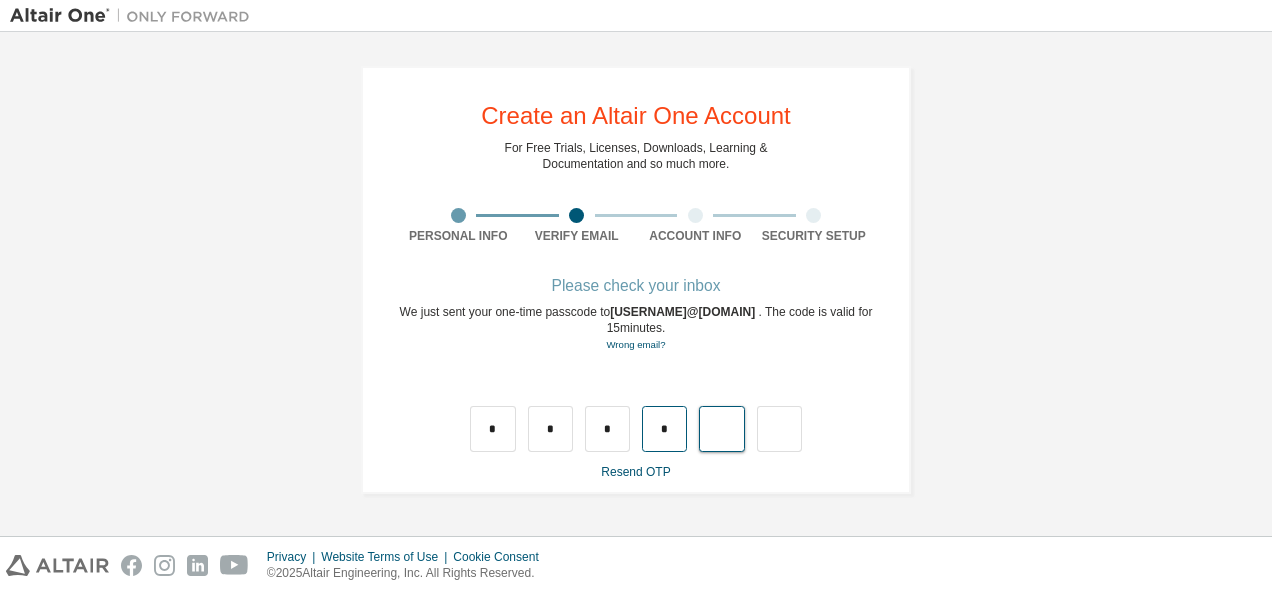 type on "*" 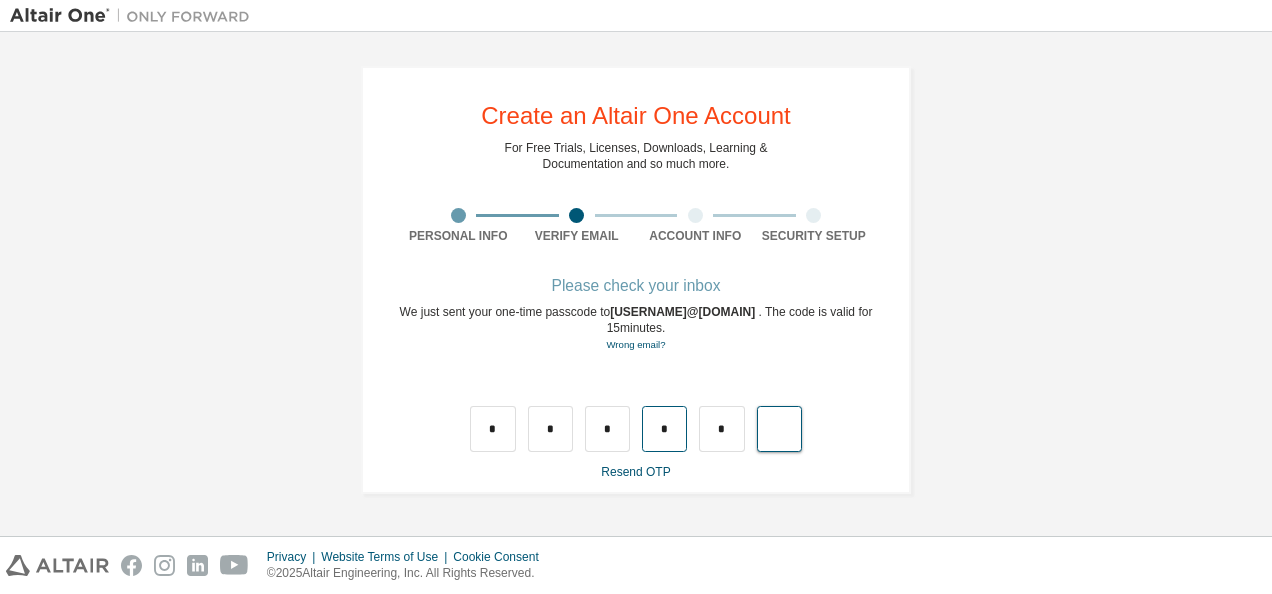 type on "*" 